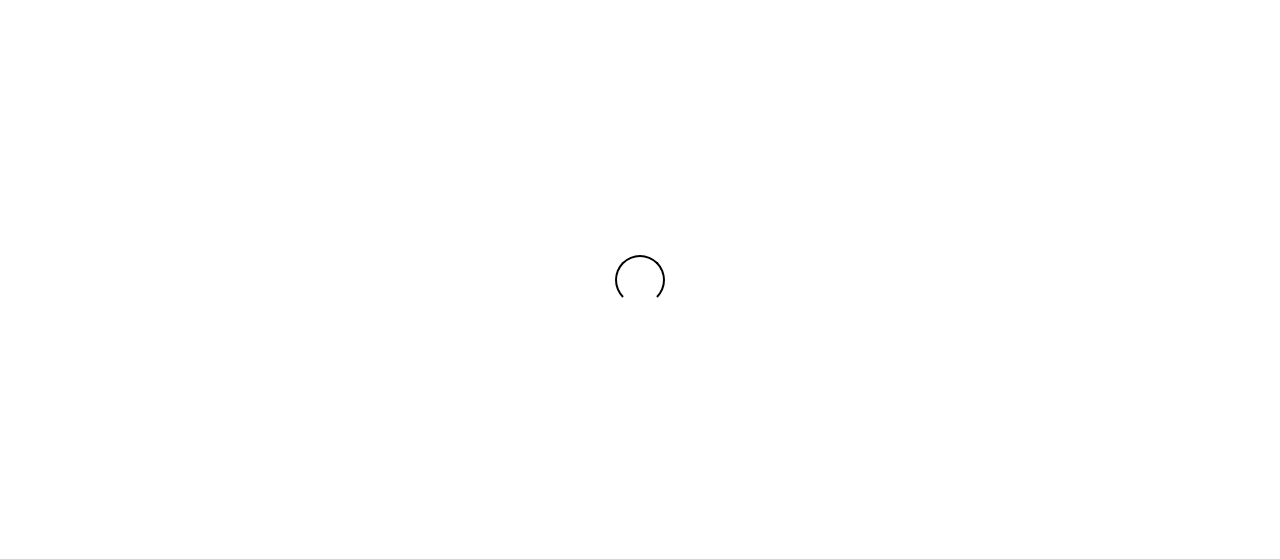 scroll, scrollTop: 0, scrollLeft: 0, axis: both 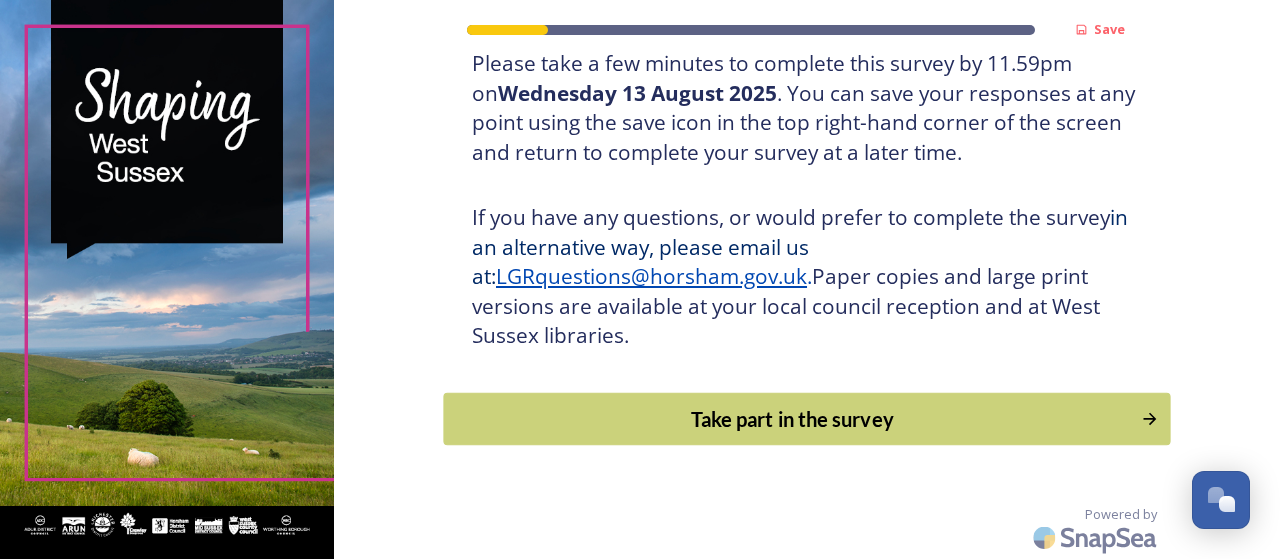 click on "Take part in the survey" at bounding box center [793, 419] 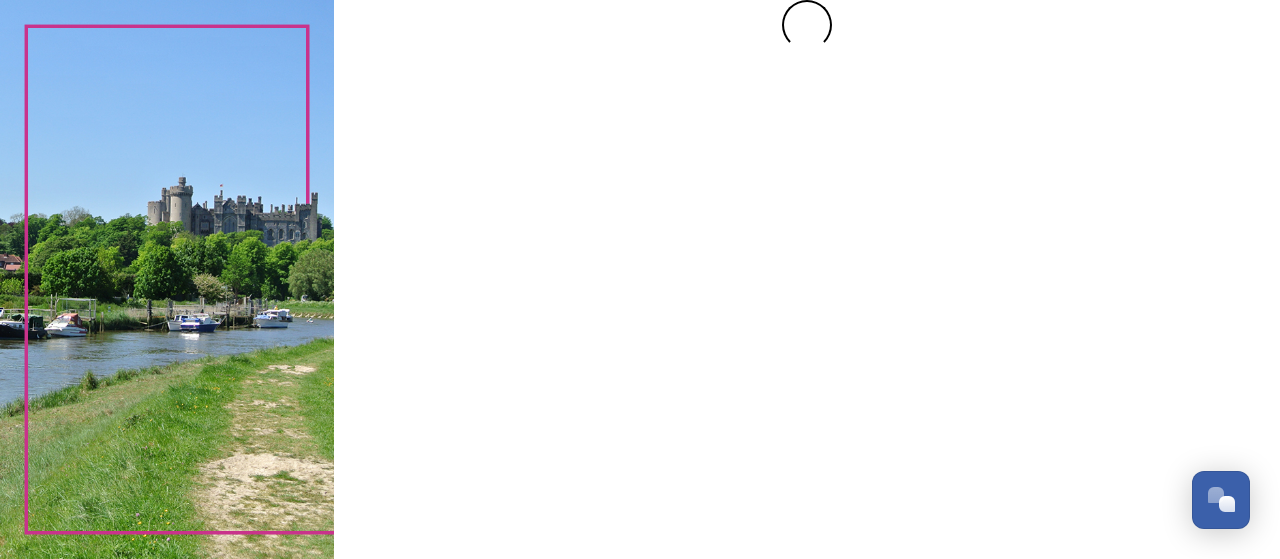 scroll, scrollTop: 0, scrollLeft: 0, axis: both 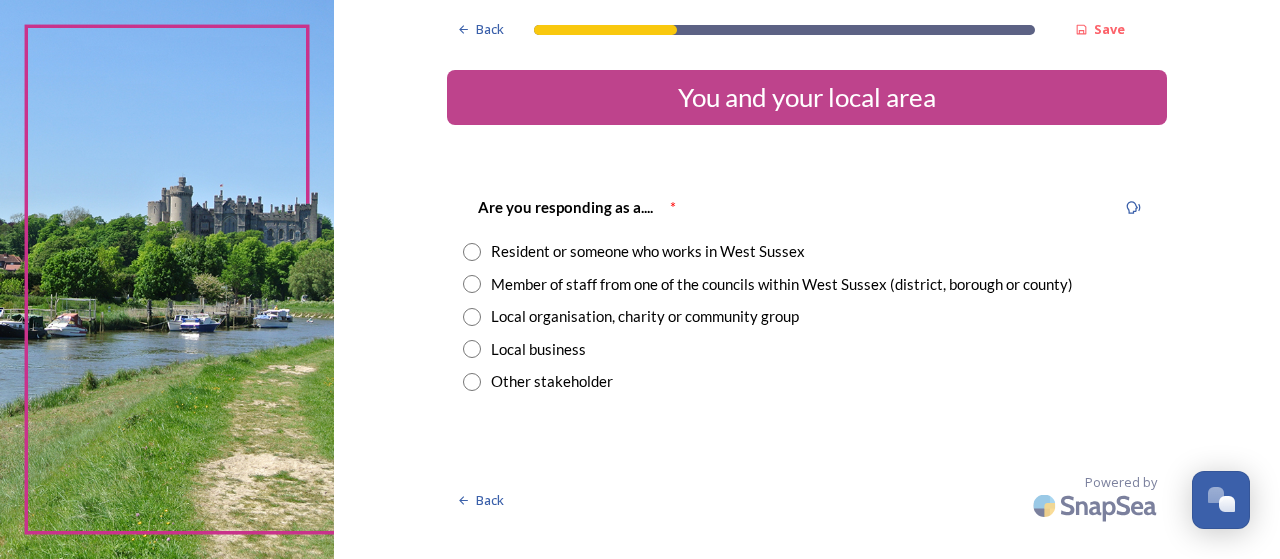 click on "Resident or someone who works in West Sussex" at bounding box center [648, 251] 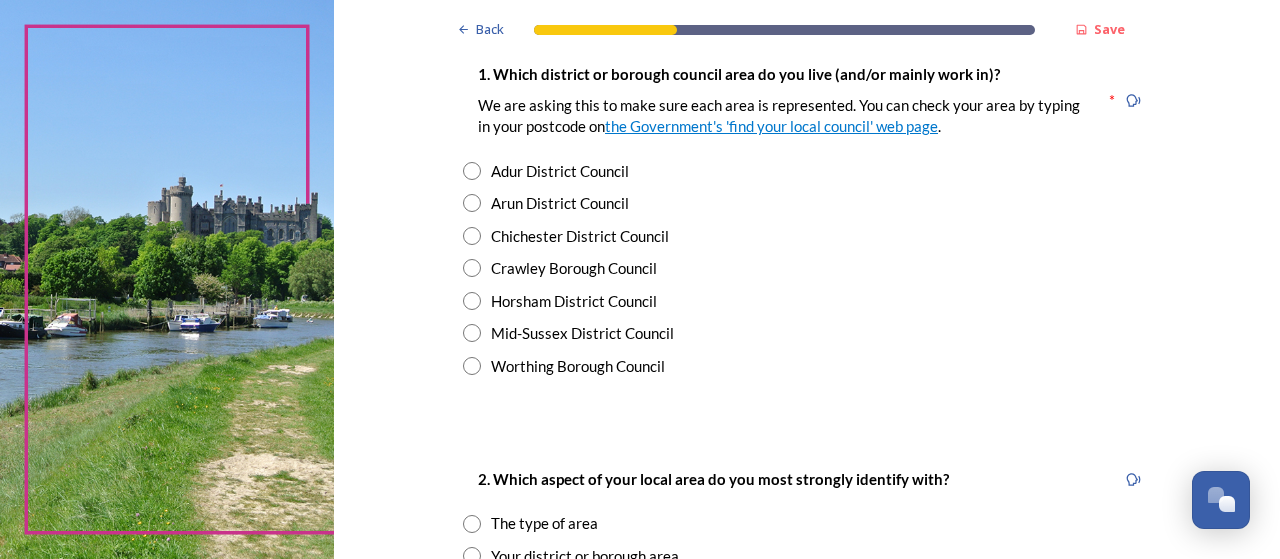 scroll, scrollTop: 424, scrollLeft: 0, axis: vertical 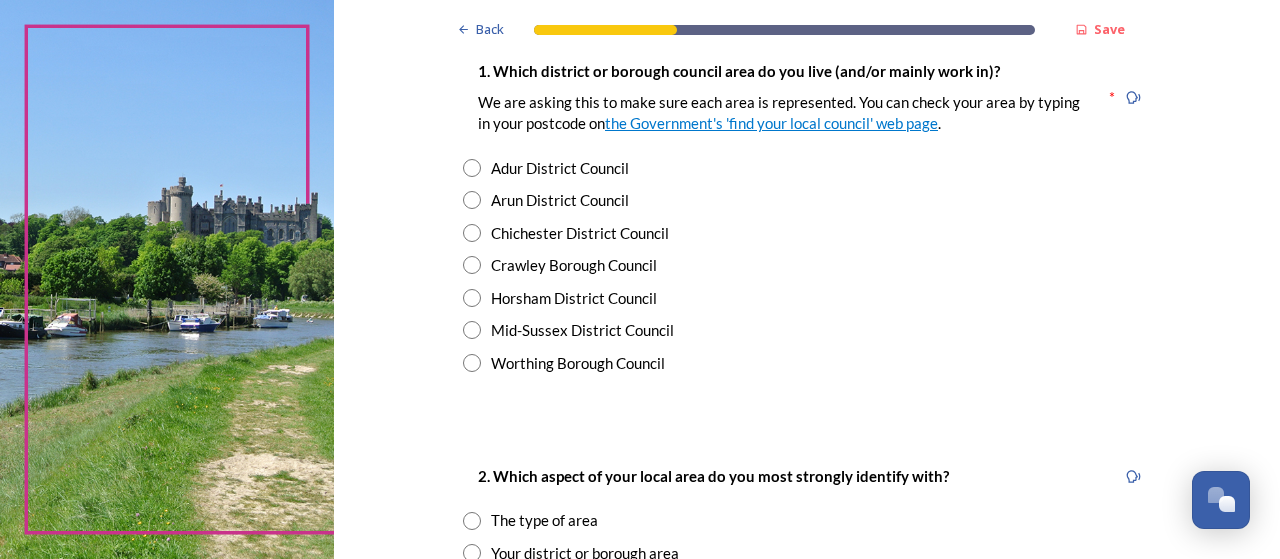 click at bounding box center (472, 363) 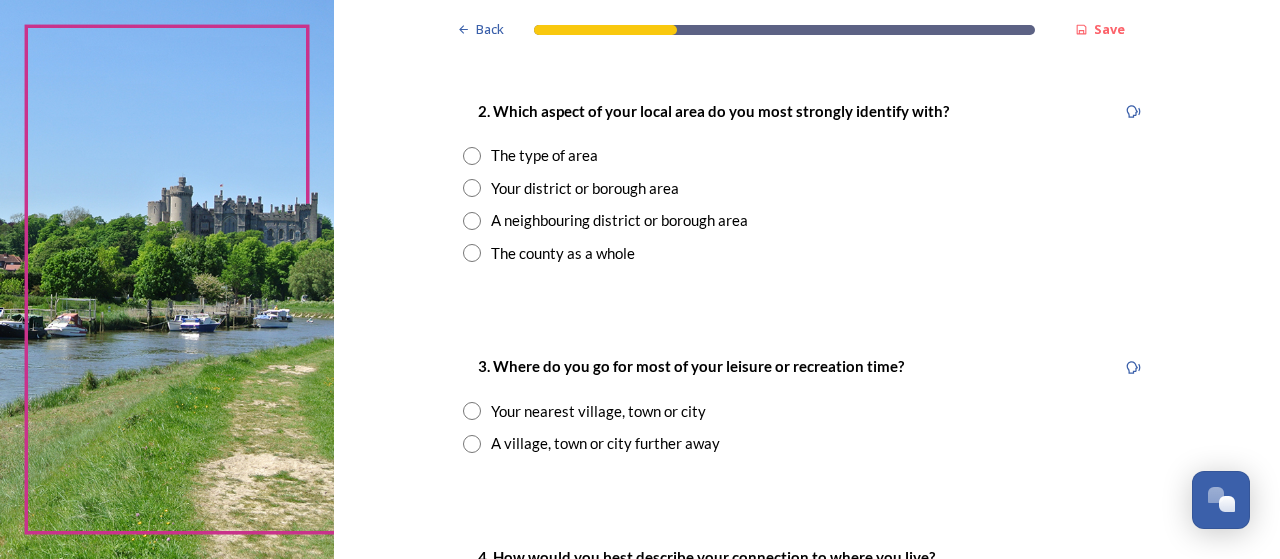 scroll, scrollTop: 792, scrollLeft: 0, axis: vertical 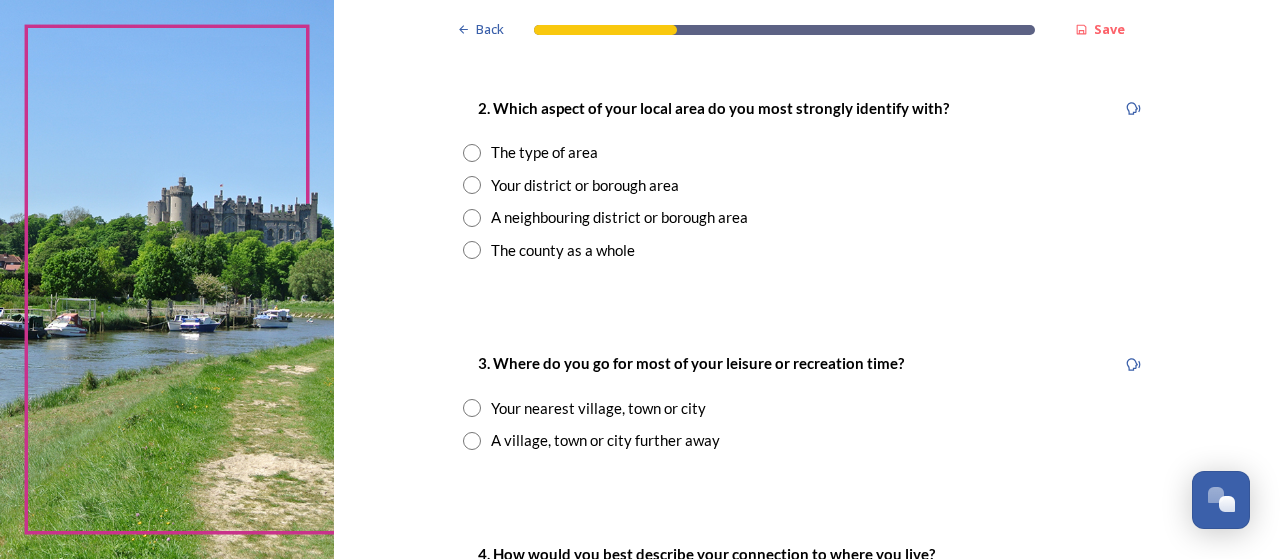 click on "Your district or borough area" at bounding box center (585, 185) 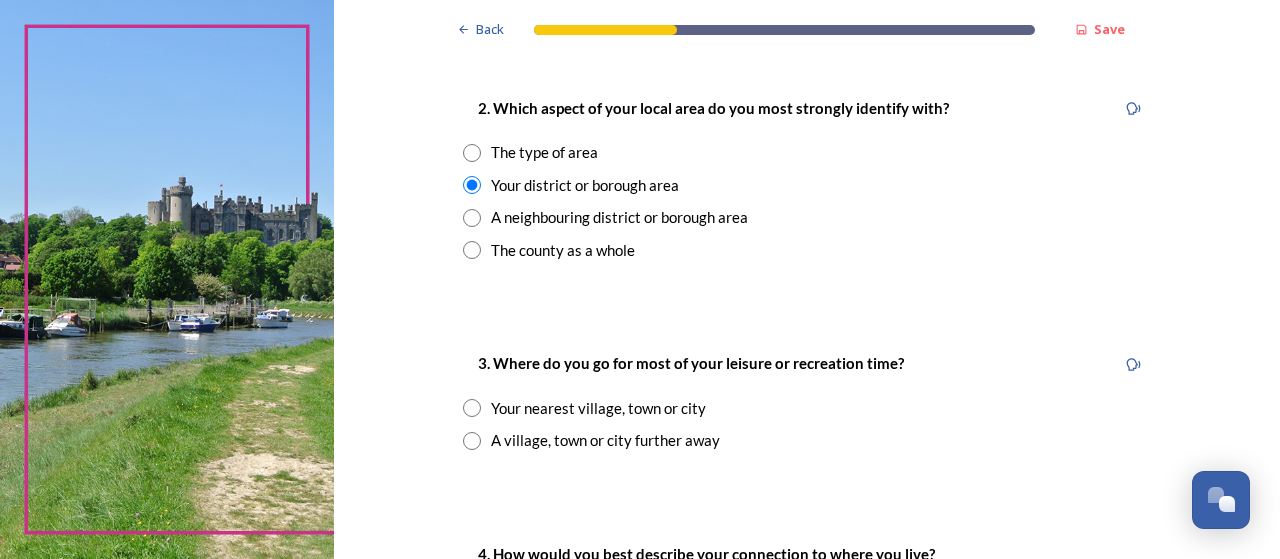 click on "A village, town or city further away" at bounding box center [605, 440] 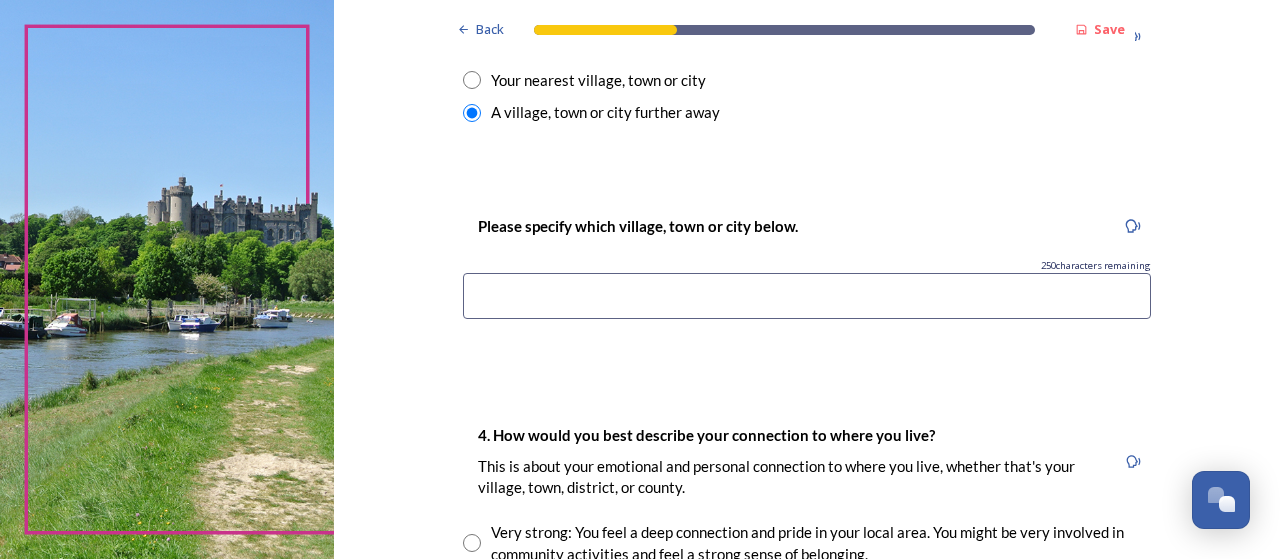 scroll, scrollTop: 1107, scrollLeft: 0, axis: vertical 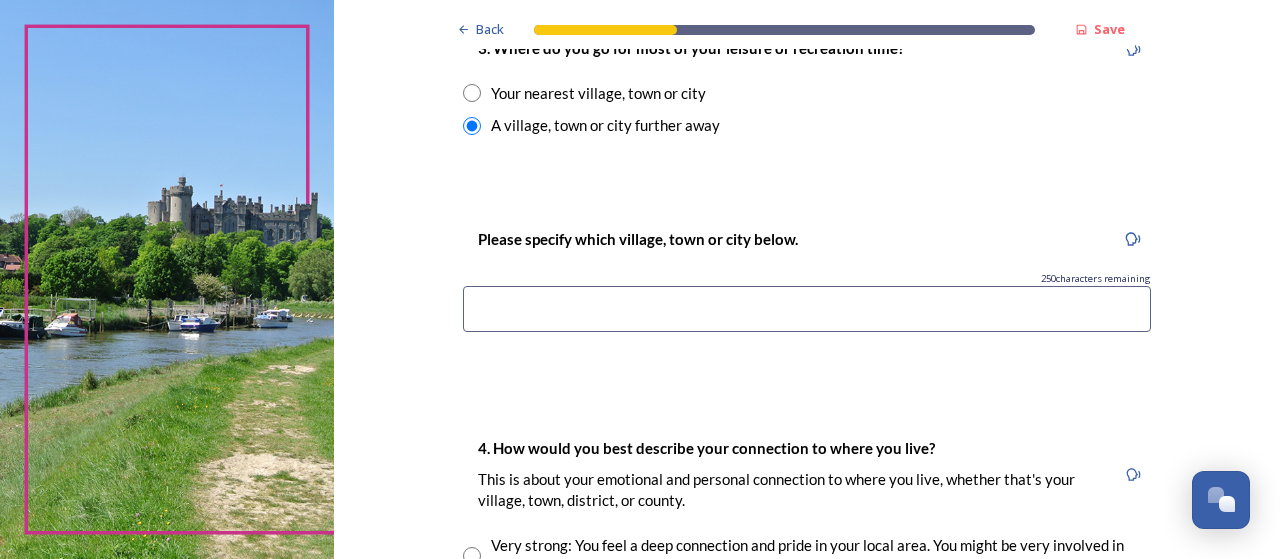 click at bounding box center (807, 309) 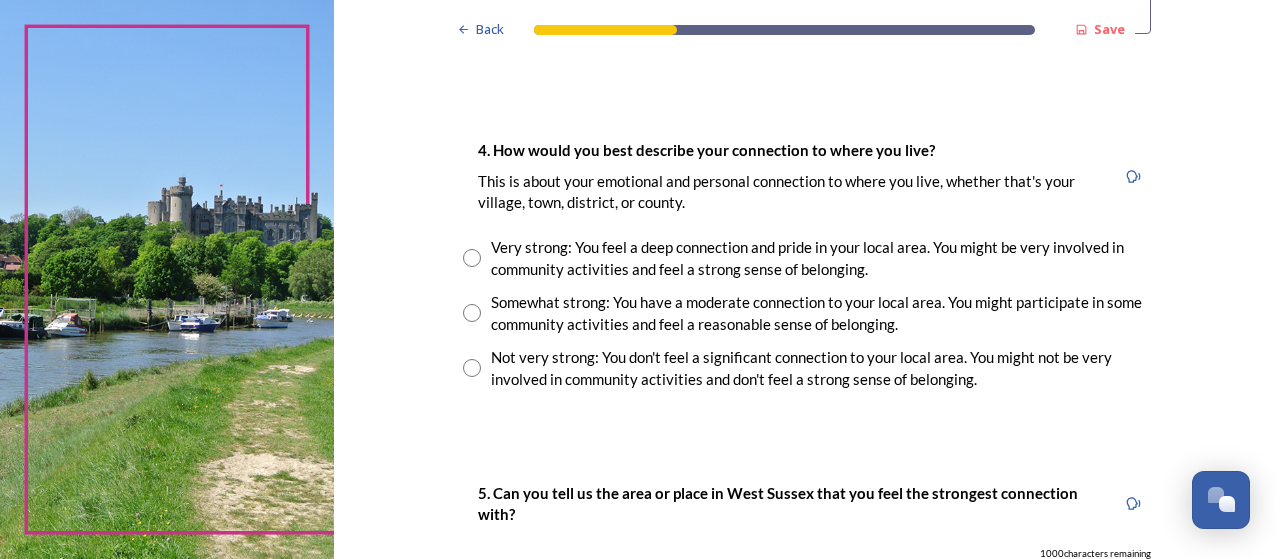 scroll, scrollTop: 1418, scrollLeft: 0, axis: vertical 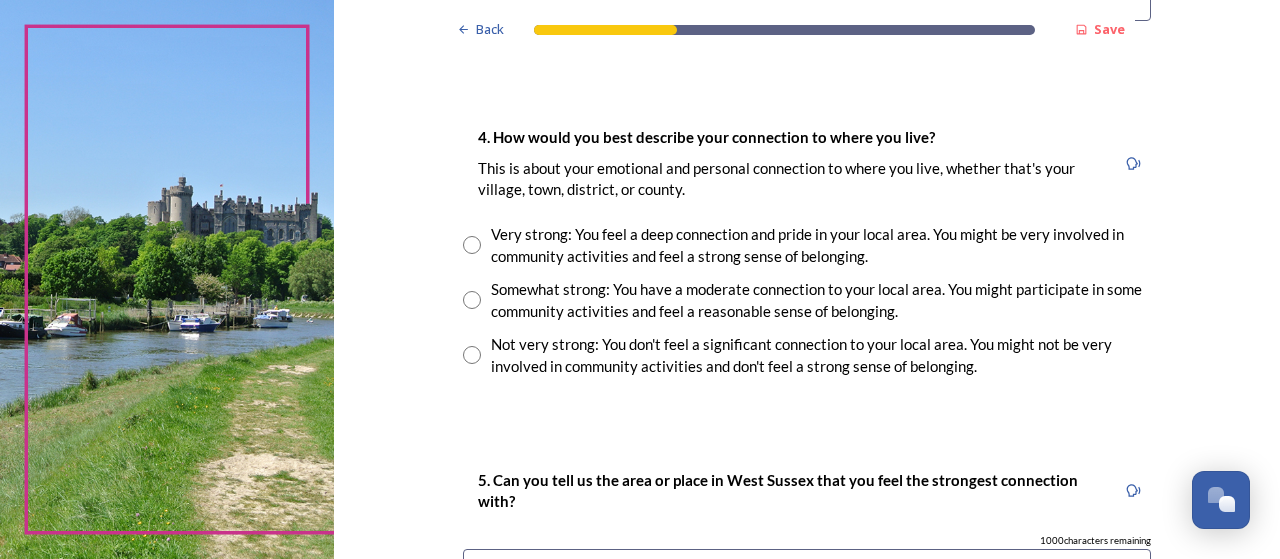 type on "[CITY]" 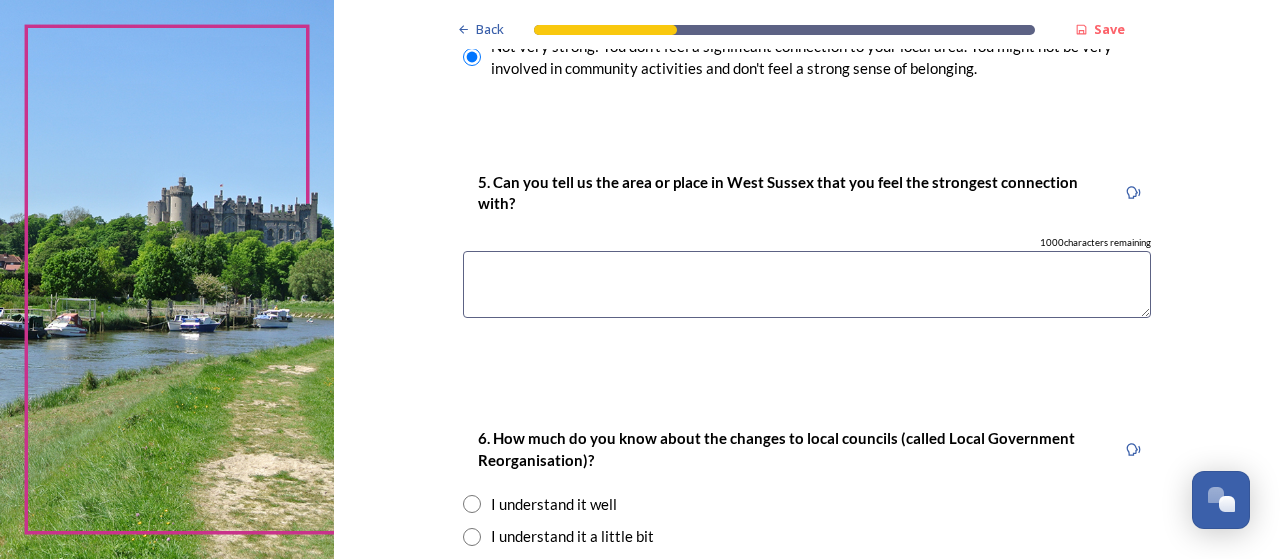 scroll, scrollTop: 1811, scrollLeft: 0, axis: vertical 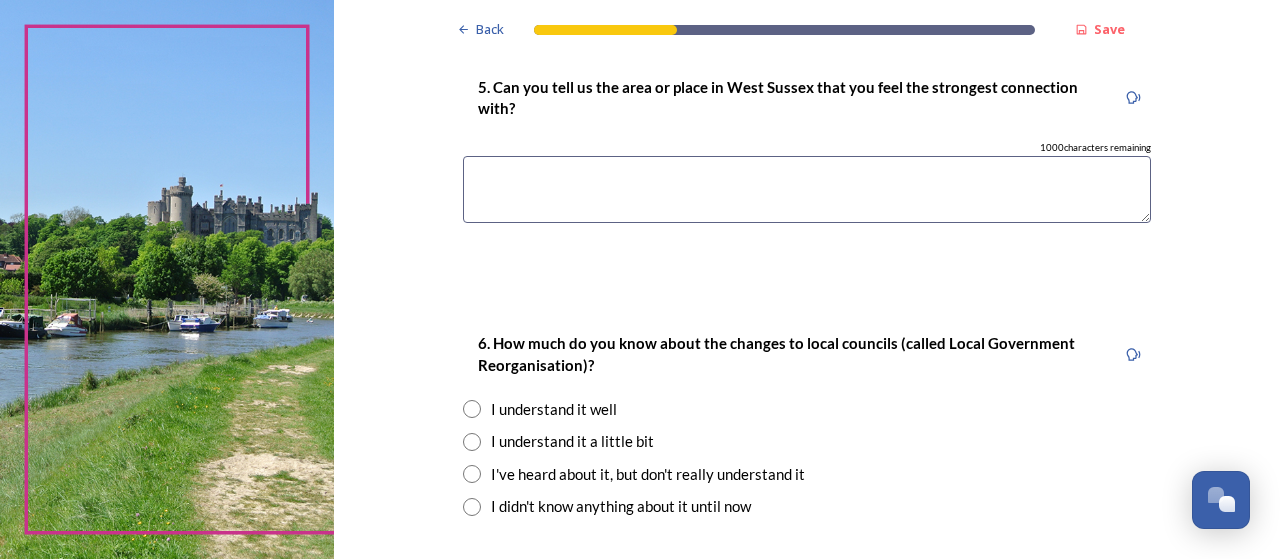click at bounding box center (807, 189) 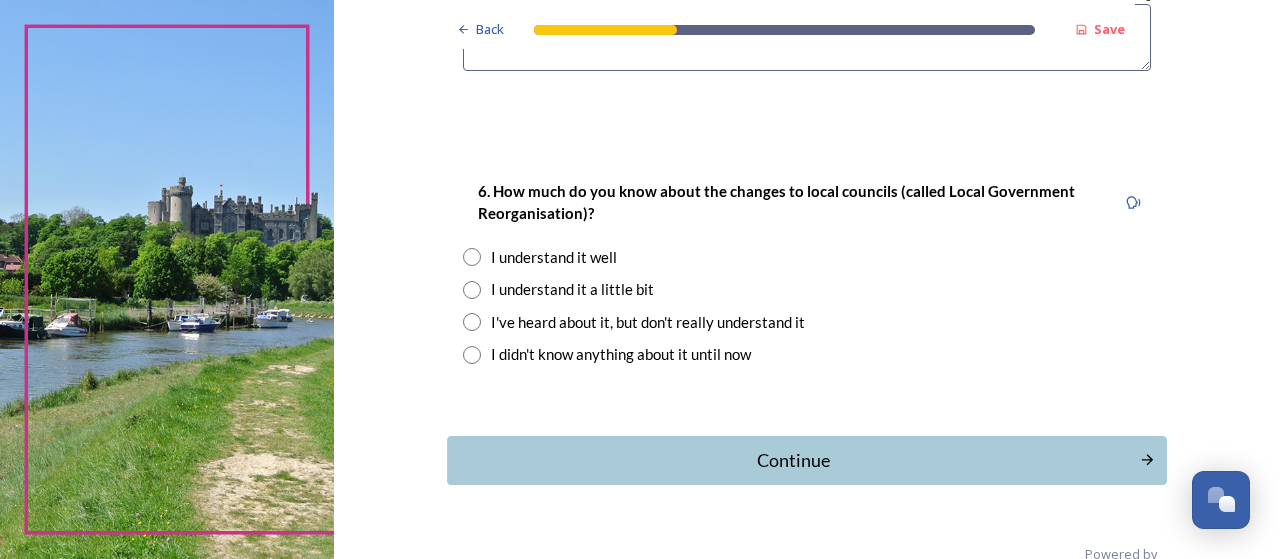scroll, scrollTop: 1970, scrollLeft: 0, axis: vertical 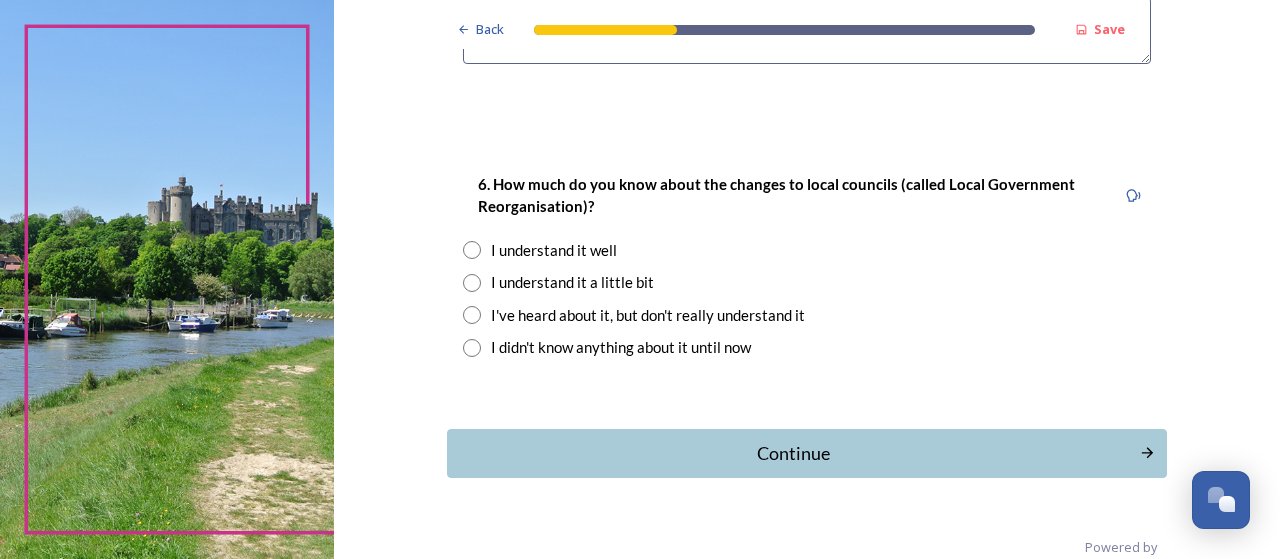 type on "Worthing" 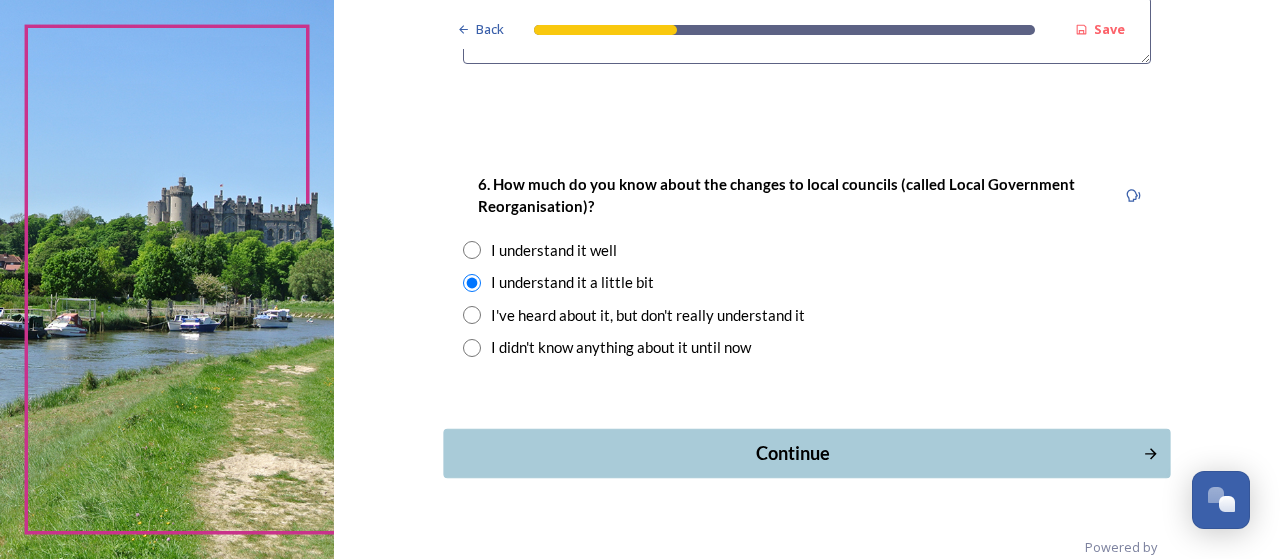 click on "Continue" at bounding box center (806, 453) 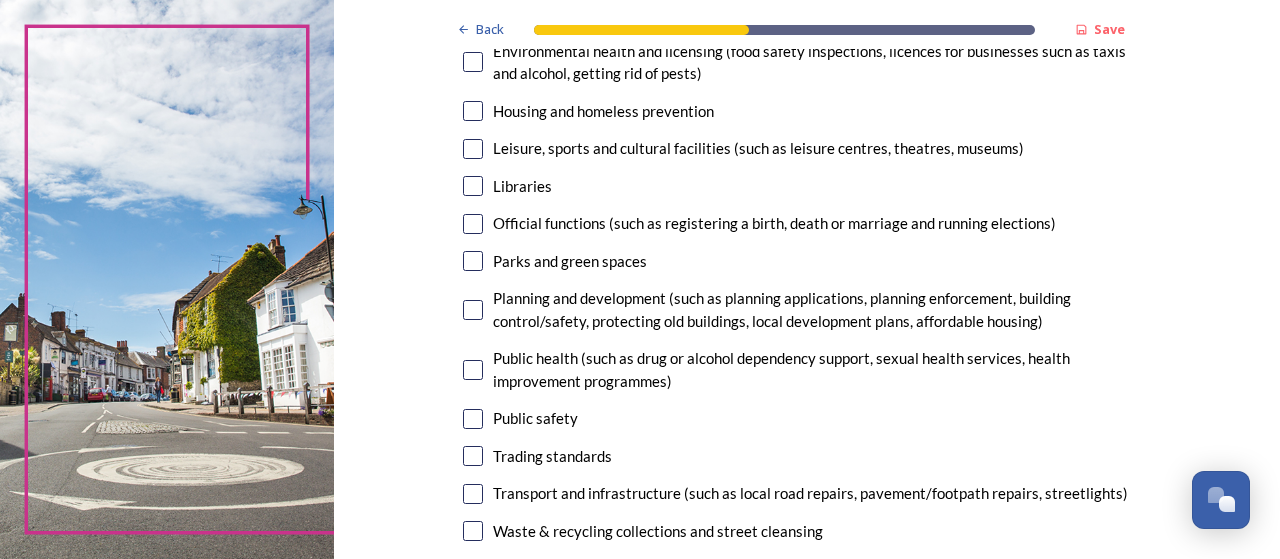 scroll, scrollTop: 520, scrollLeft: 0, axis: vertical 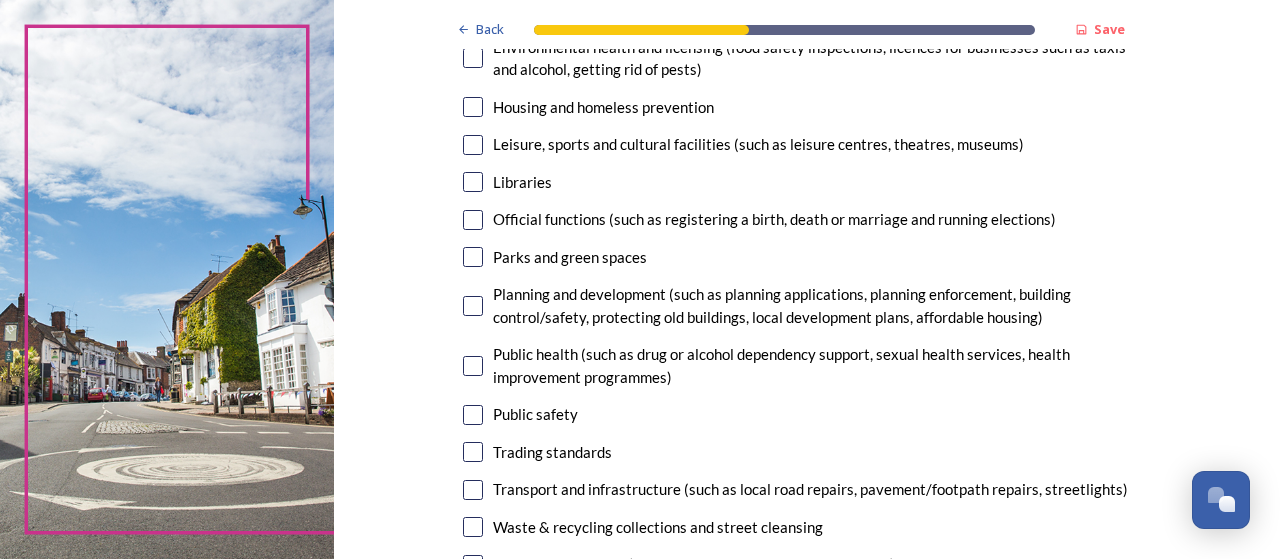 click on "Housing and homeless prevention" at bounding box center [603, 107] 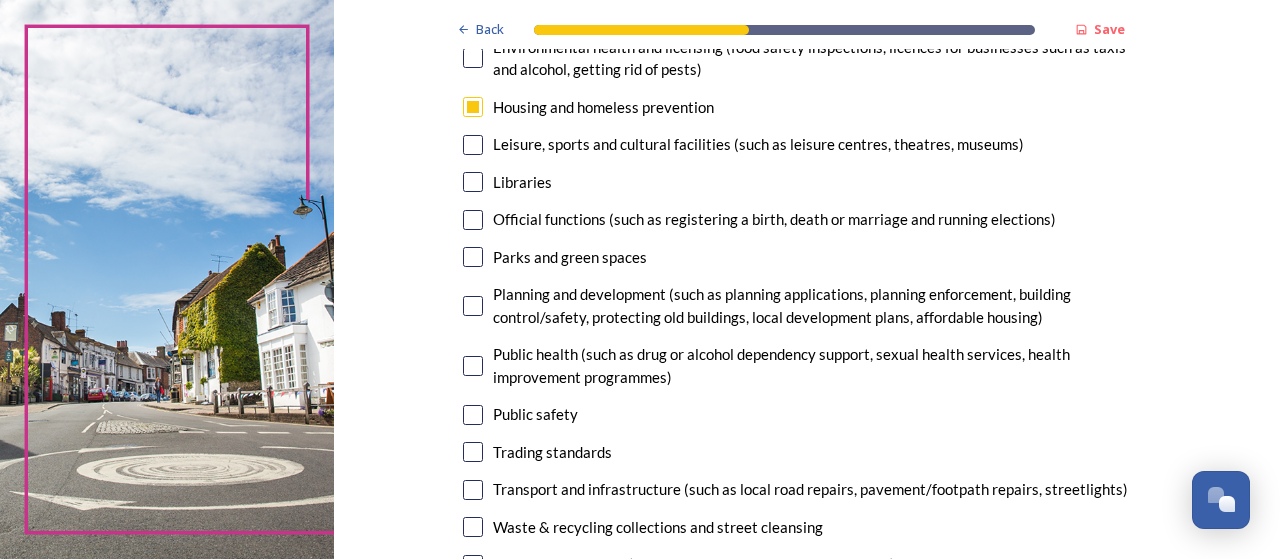 checkbox on "true" 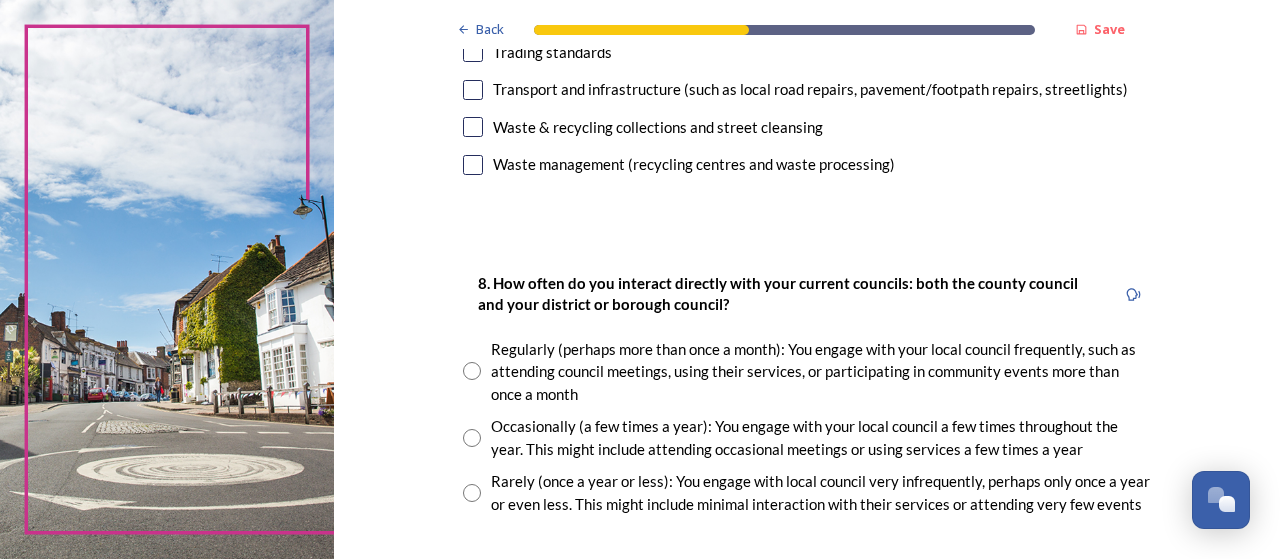 scroll, scrollTop: 960, scrollLeft: 0, axis: vertical 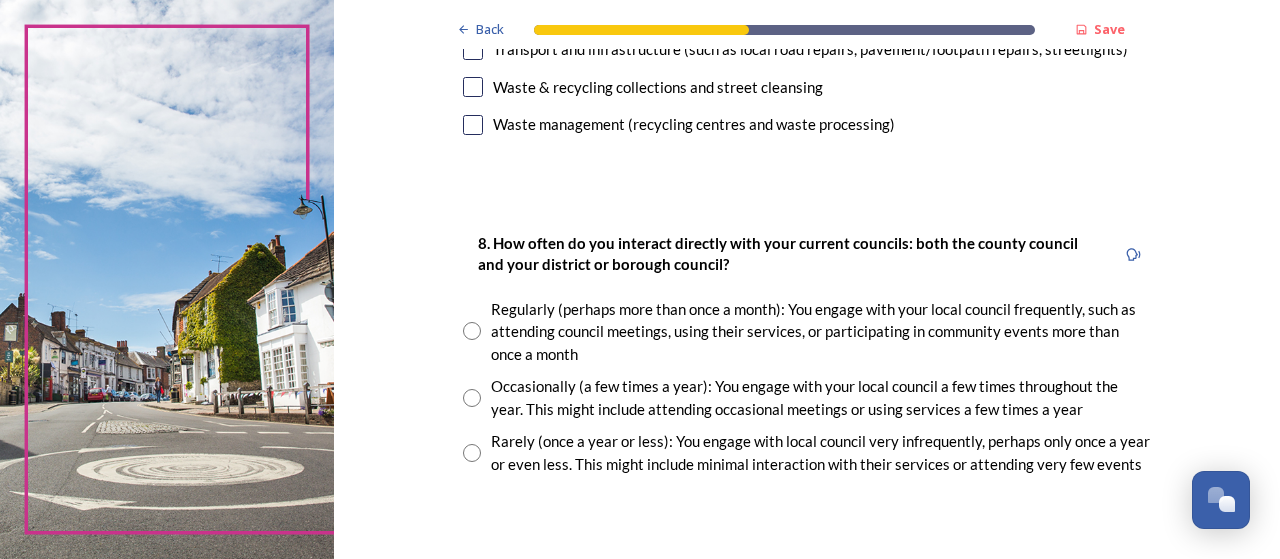 click on "Waste & recycling collections and street cleansing" at bounding box center (658, 87) 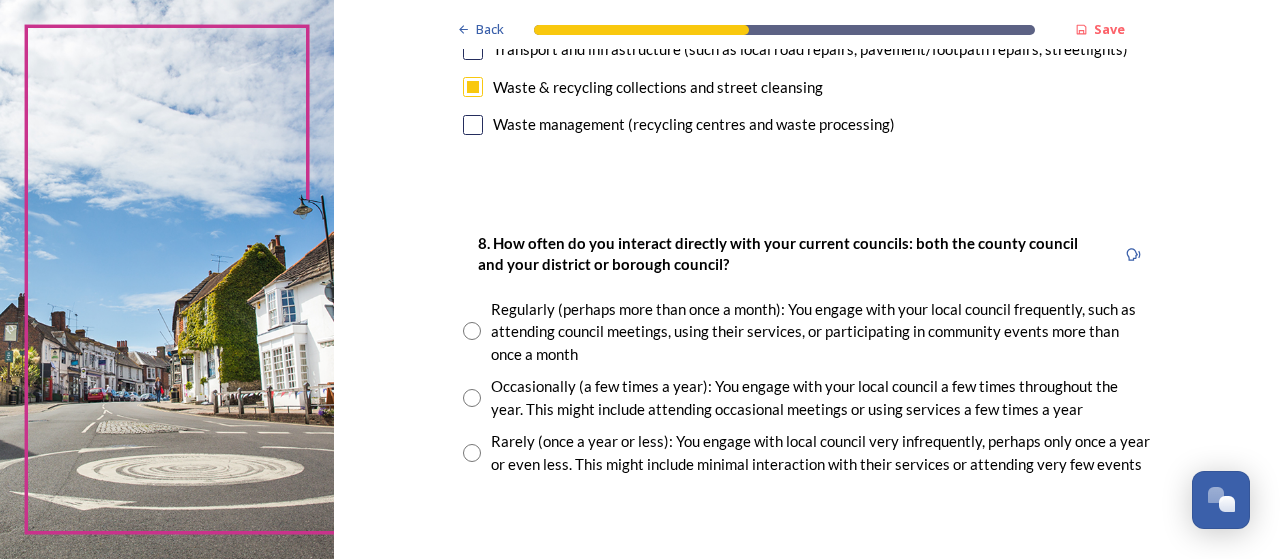 checkbox on "true" 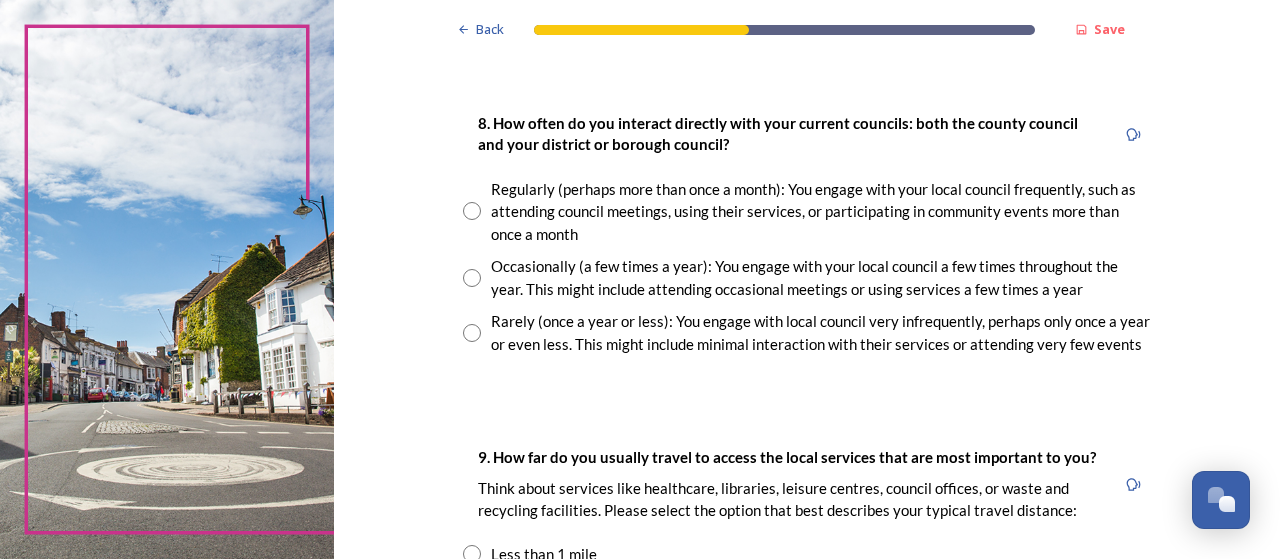 scroll, scrollTop: 1120, scrollLeft: 0, axis: vertical 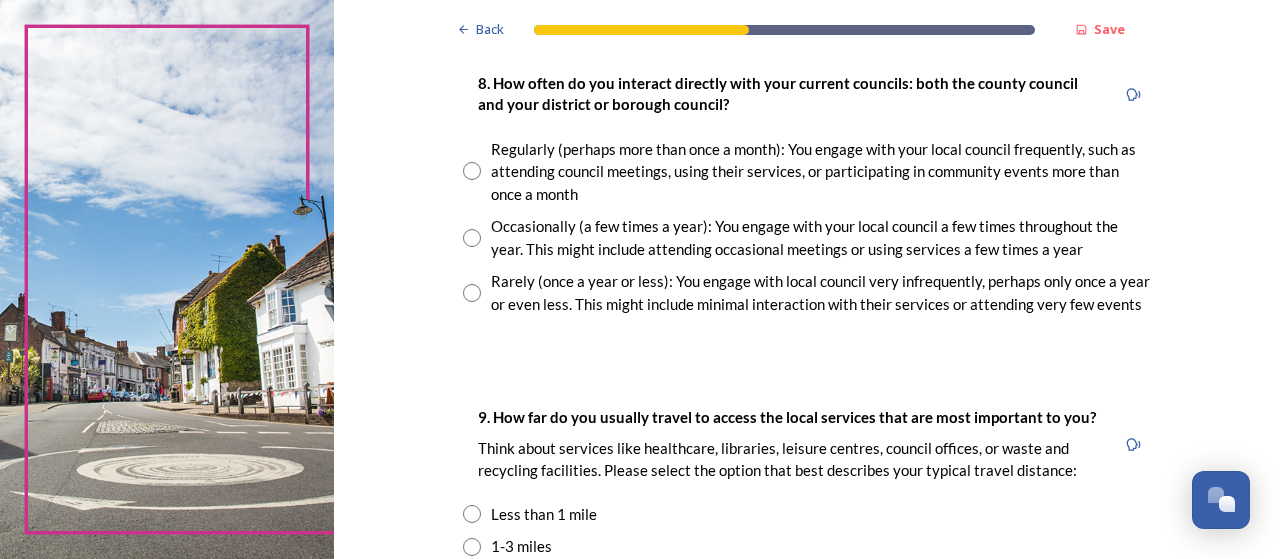 click at bounding box center [472, 293] 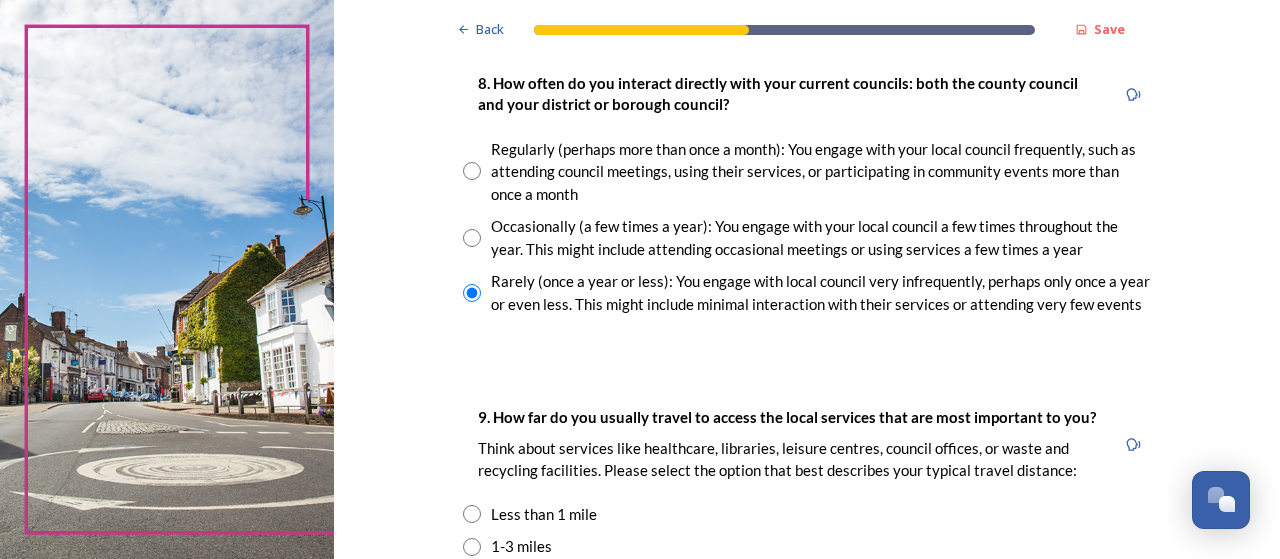 click at bounding box center (472, 171) 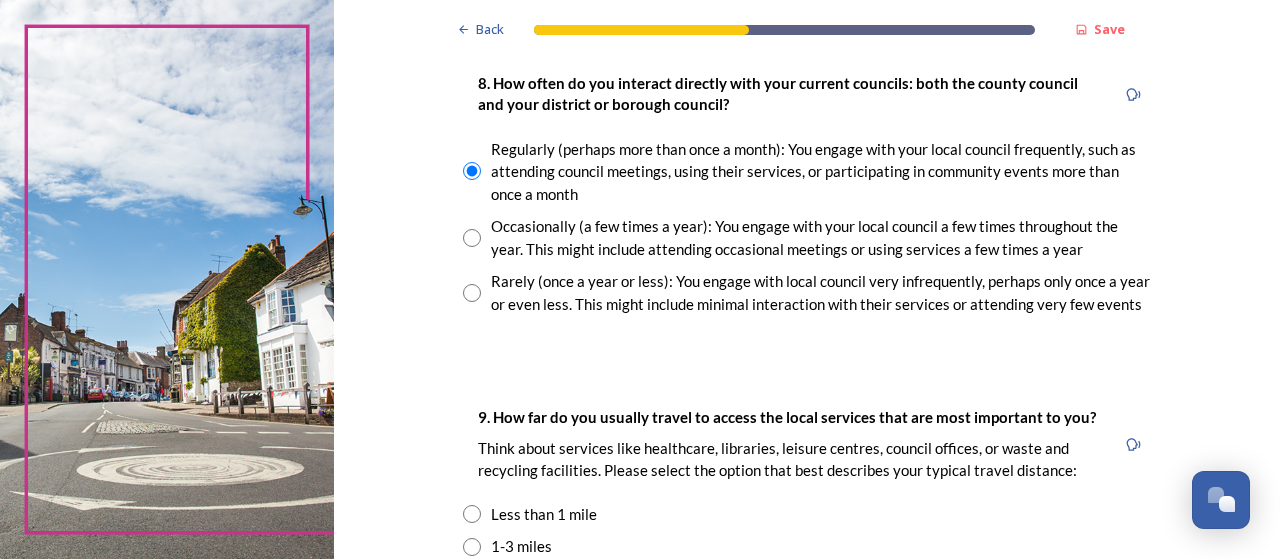 click at bounding box center (472, 238) 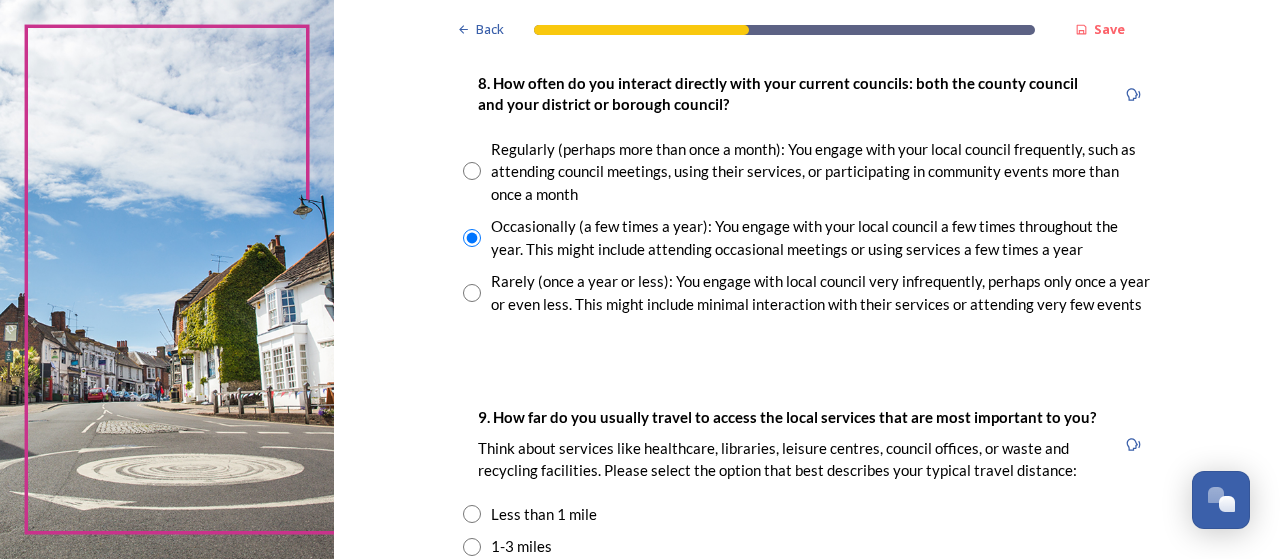 click at bounding box center (472, 293) 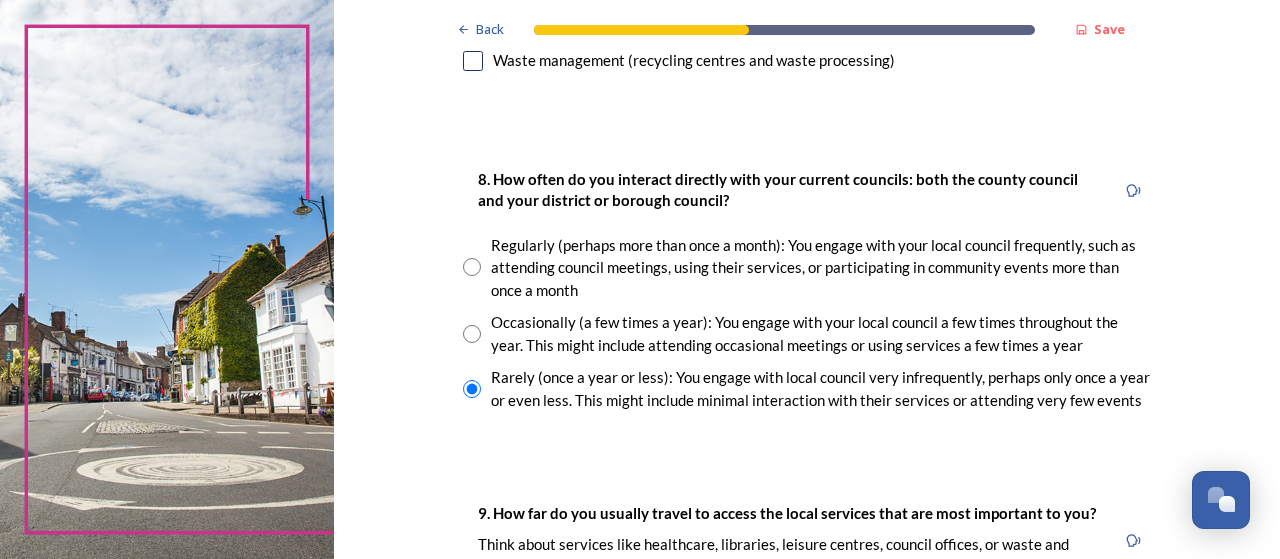 scroll, scrollTop: 1057, scrollLeft: 0, axis: vertical 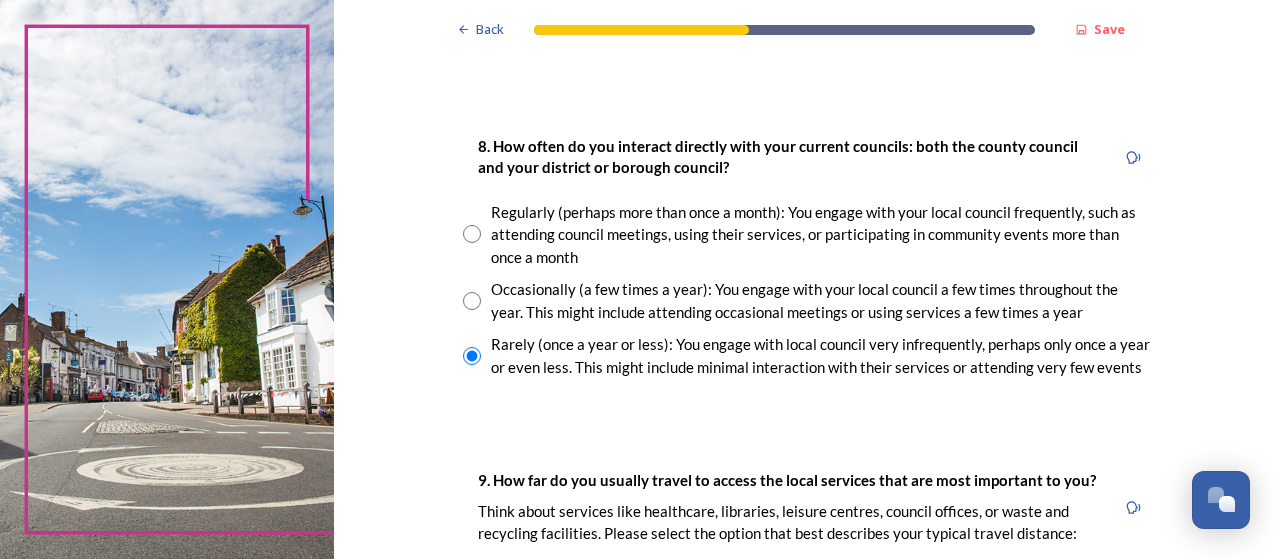 click at bounding box center [472, 301] 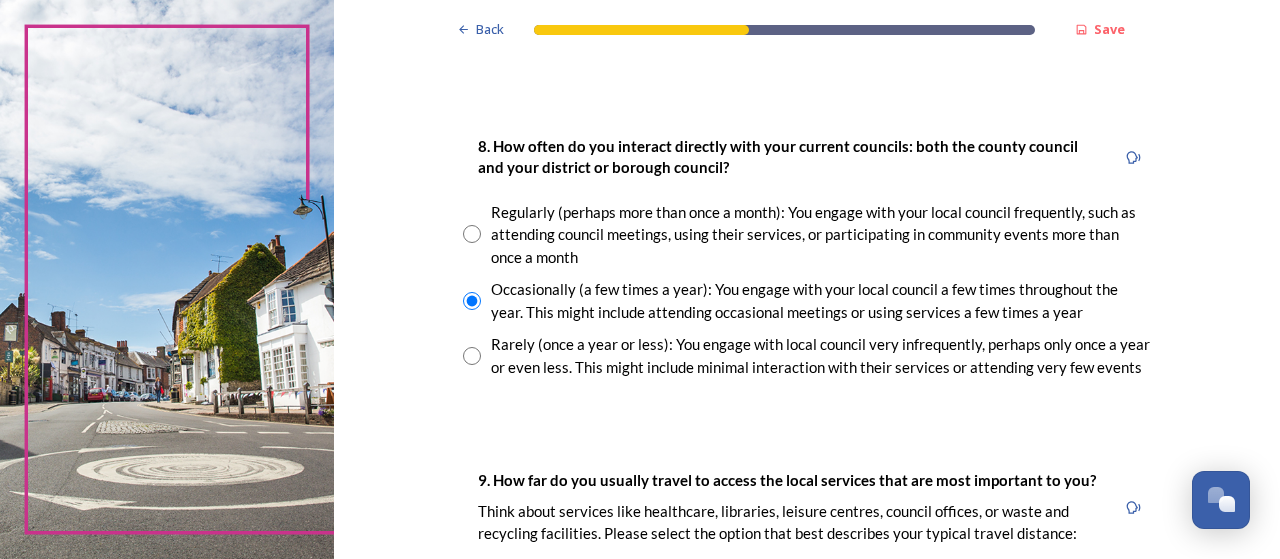 click at bounding box center (472, 356) 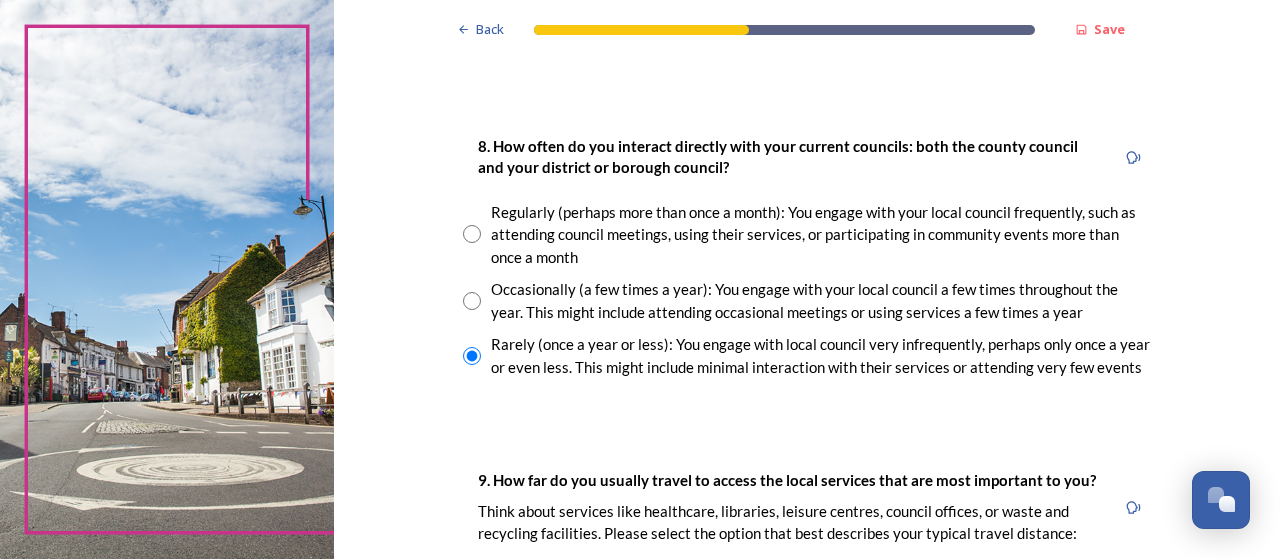 click at bounding box center (472, 301) 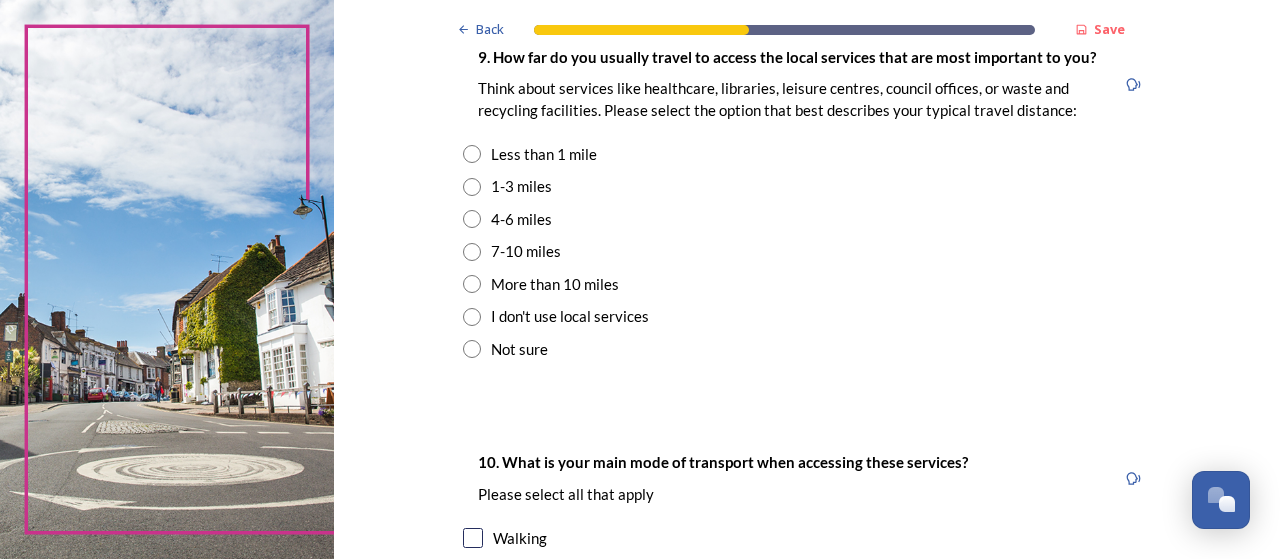scroll, scrollTop: 1487, scrollLeft: 0, axis: vertical 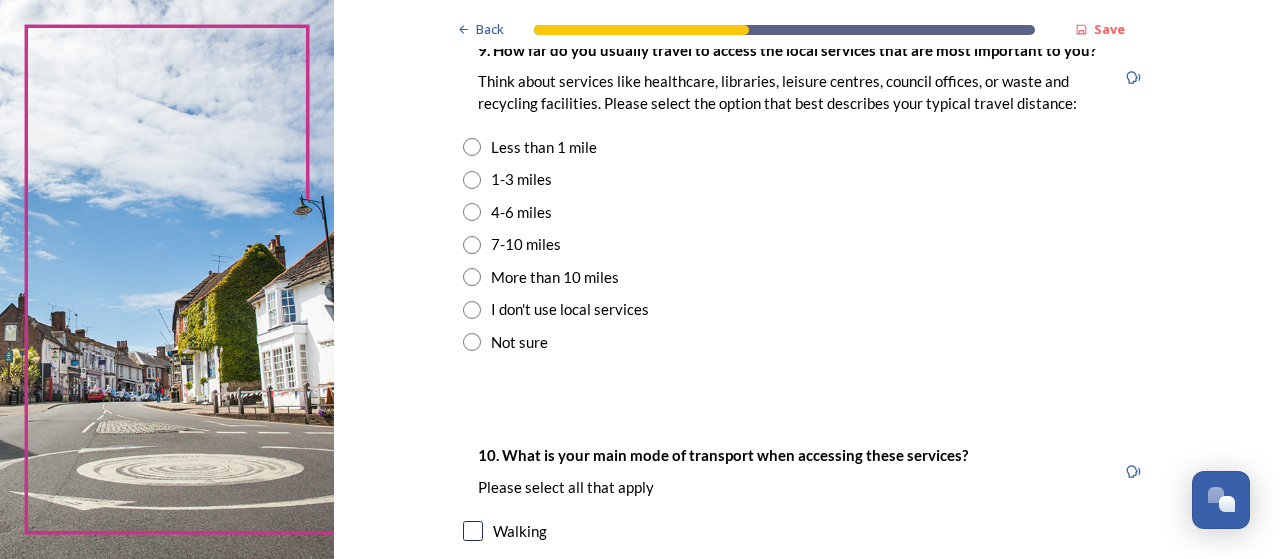 click on "4-6 miles" at bounding box center [521, 212] 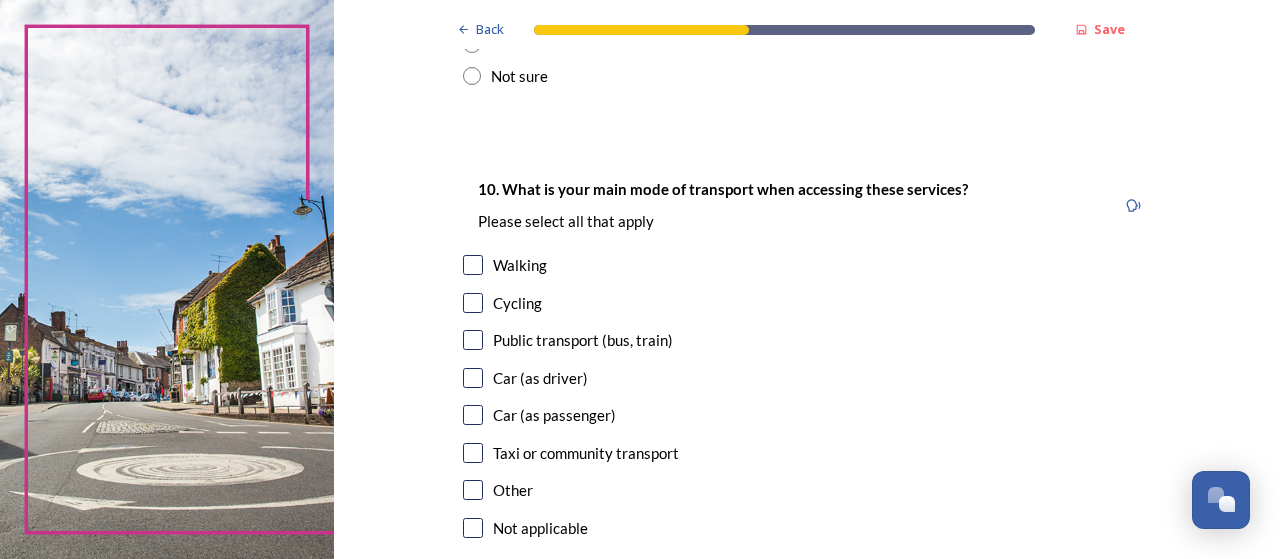 scroll, scrollTop: 1762, scrollLeft: 0, axis: vertical 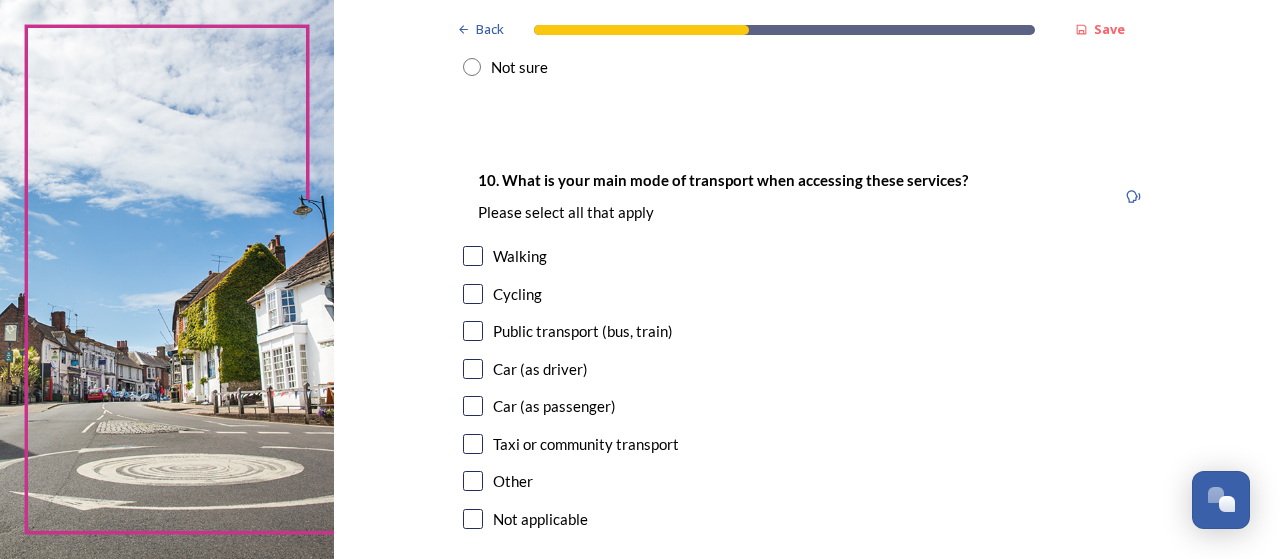 click on "Car (as driver)" at bounding box center (540, 369) 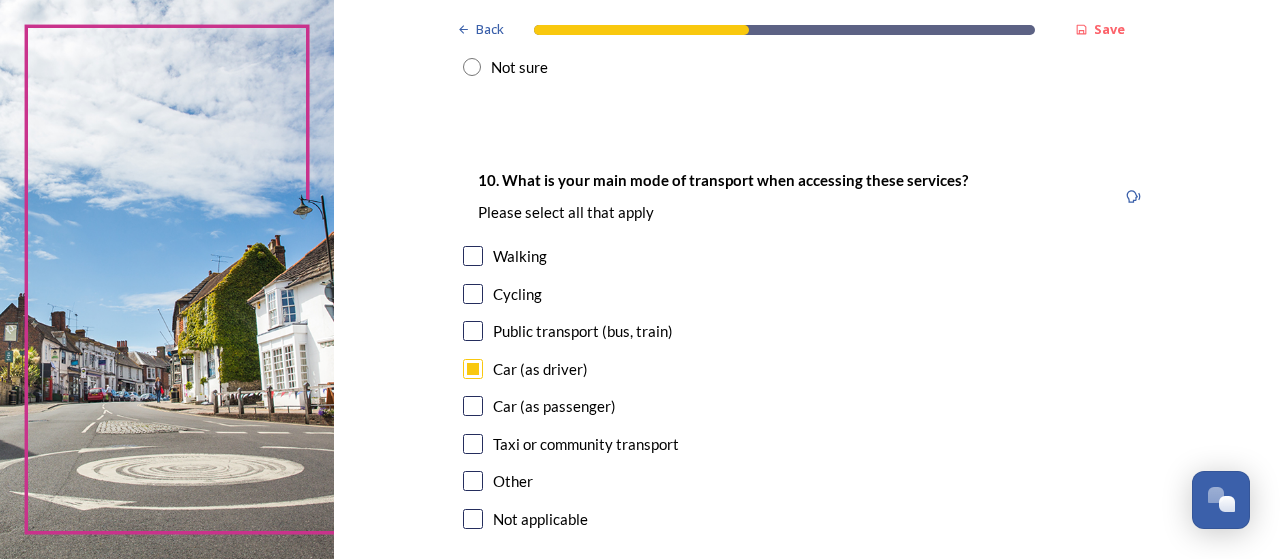 checkbox on "true" 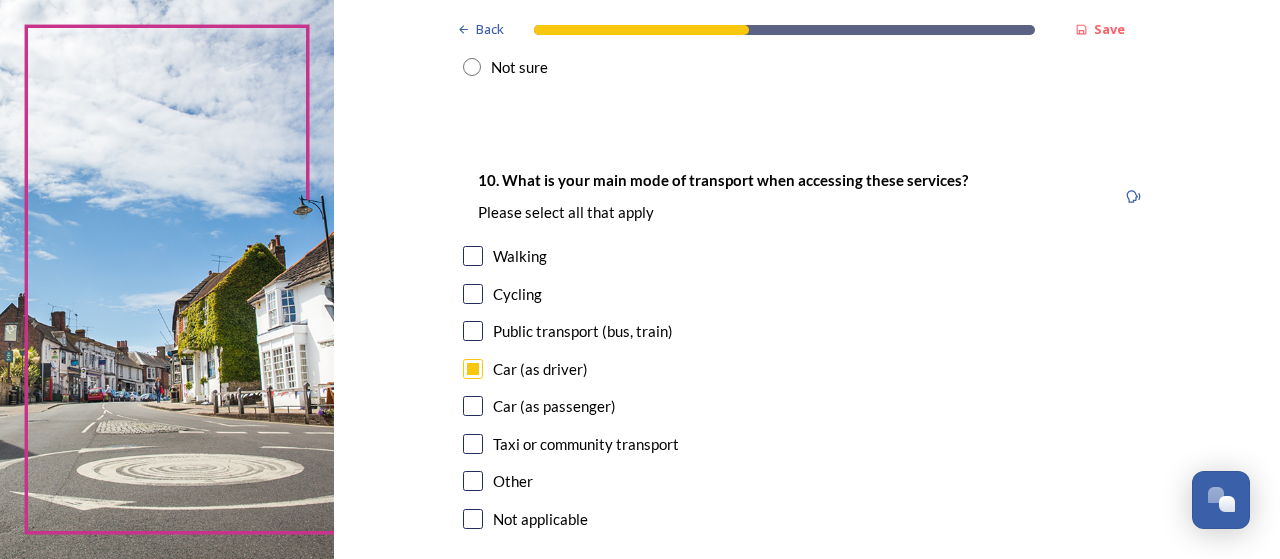 scroll, scrollTop: 1972, scrollLeft: 0, axis: vertical 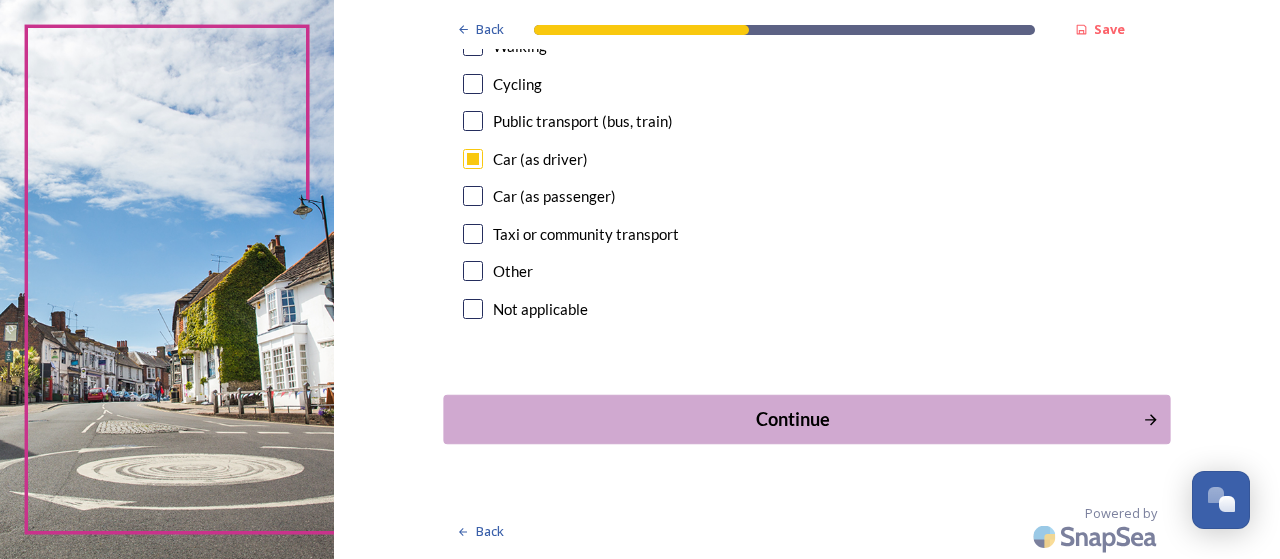 click on "Continue" at bounding box center [793, 419] 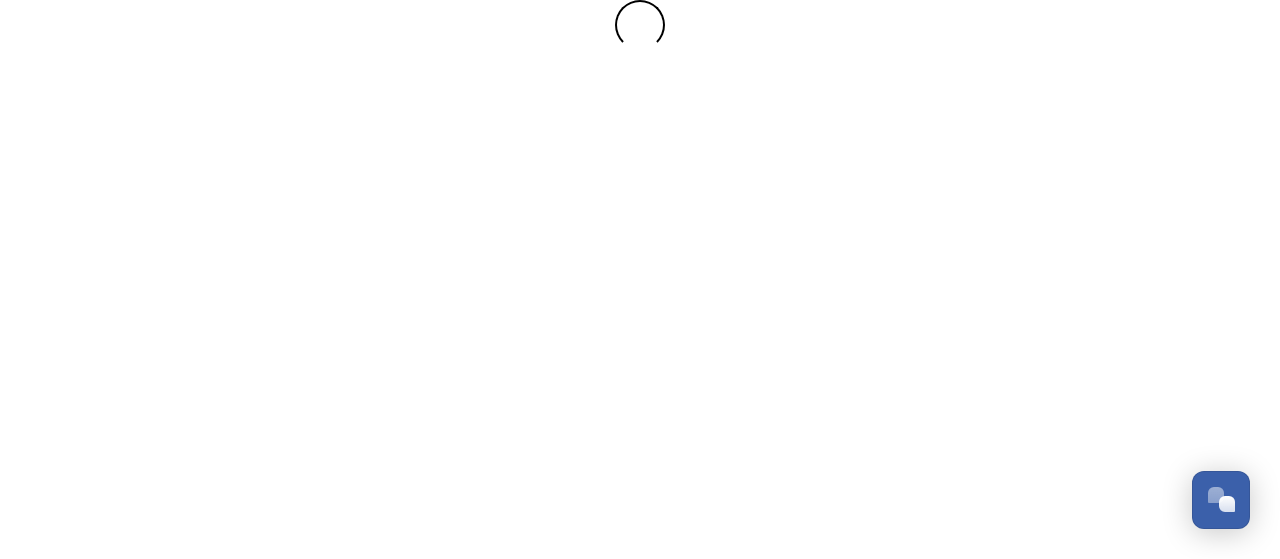 scroll, scrollTop: 0, scrollLeft: 0, axis: both 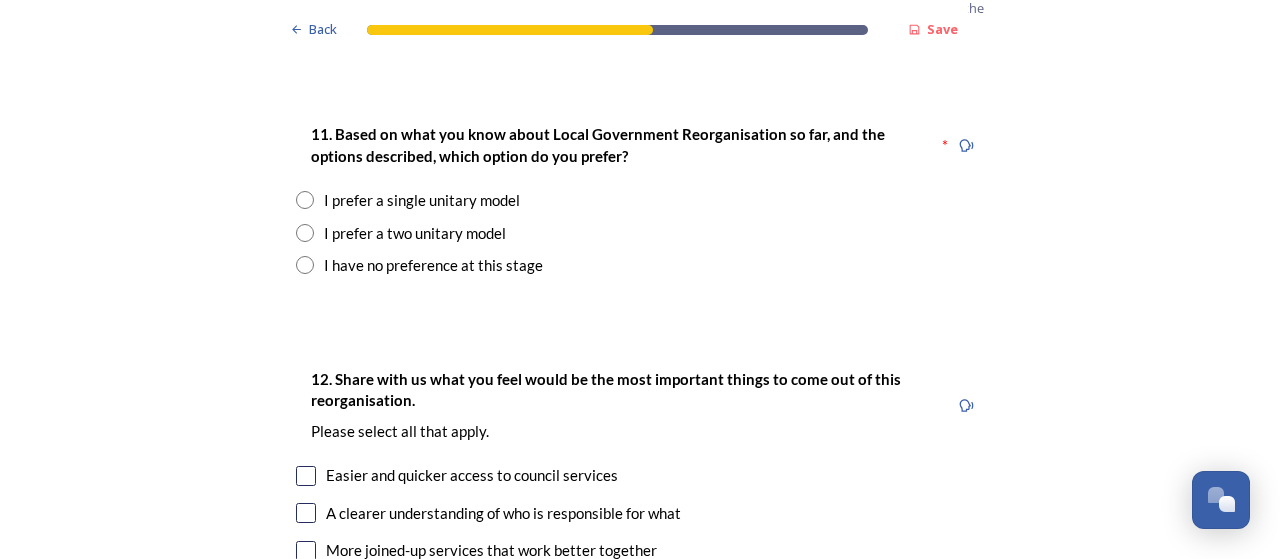 click on "I prefer a single unitary model" at bounding box center [422, 200] 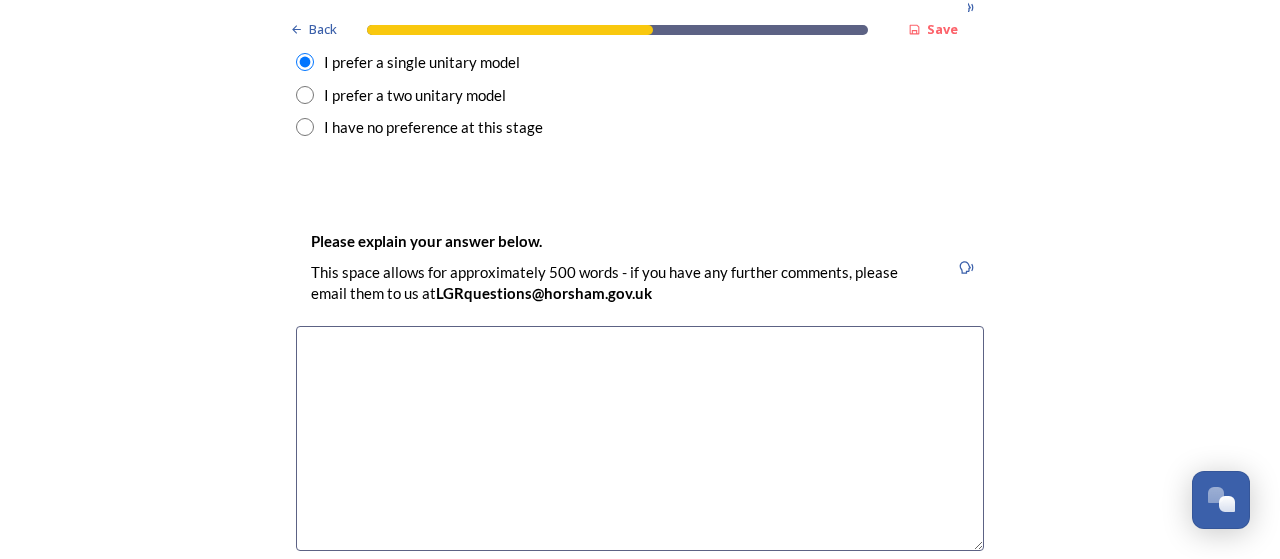 scroll, scrollTop: 2948, scrollLeft: 0, axis: vertical 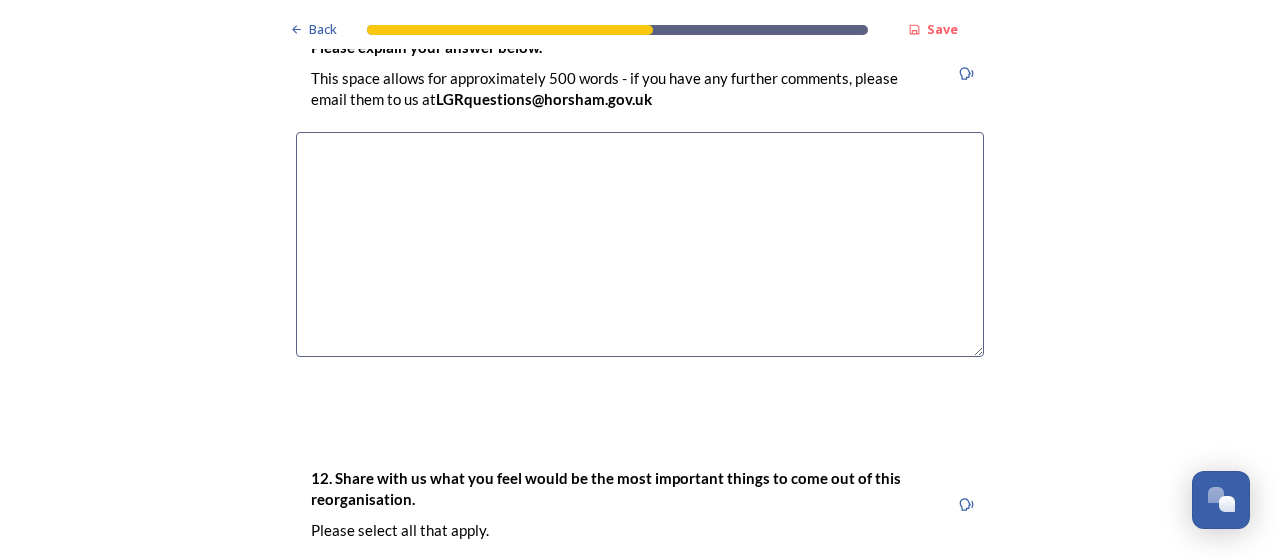 click at bounding box center [640, 244] 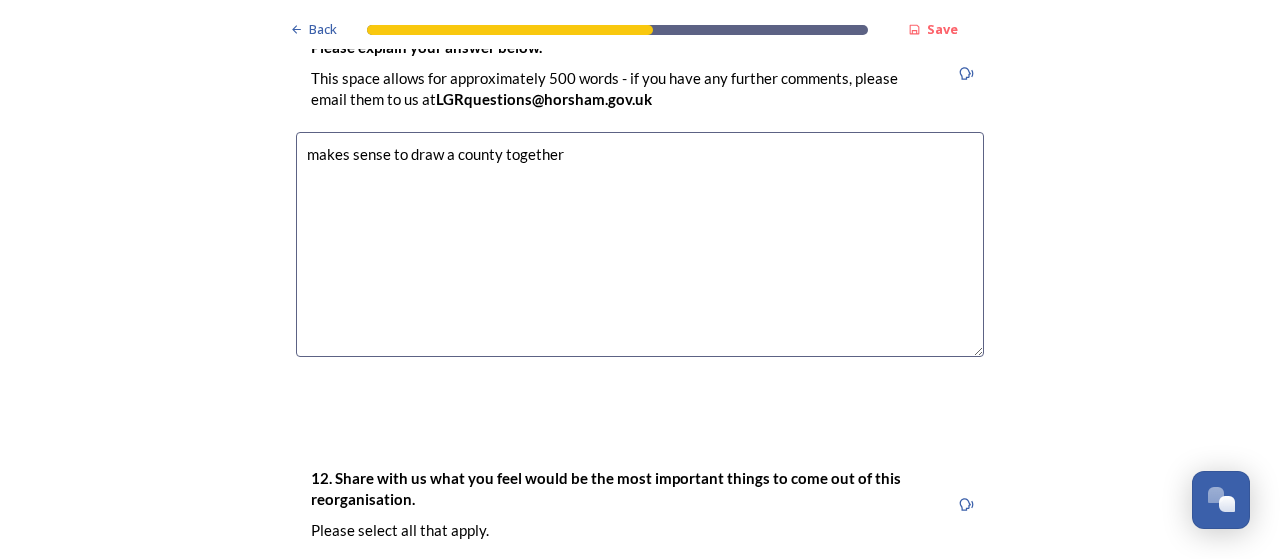 click on "makes sense to draw a county together" at bounding box center [640, 244] 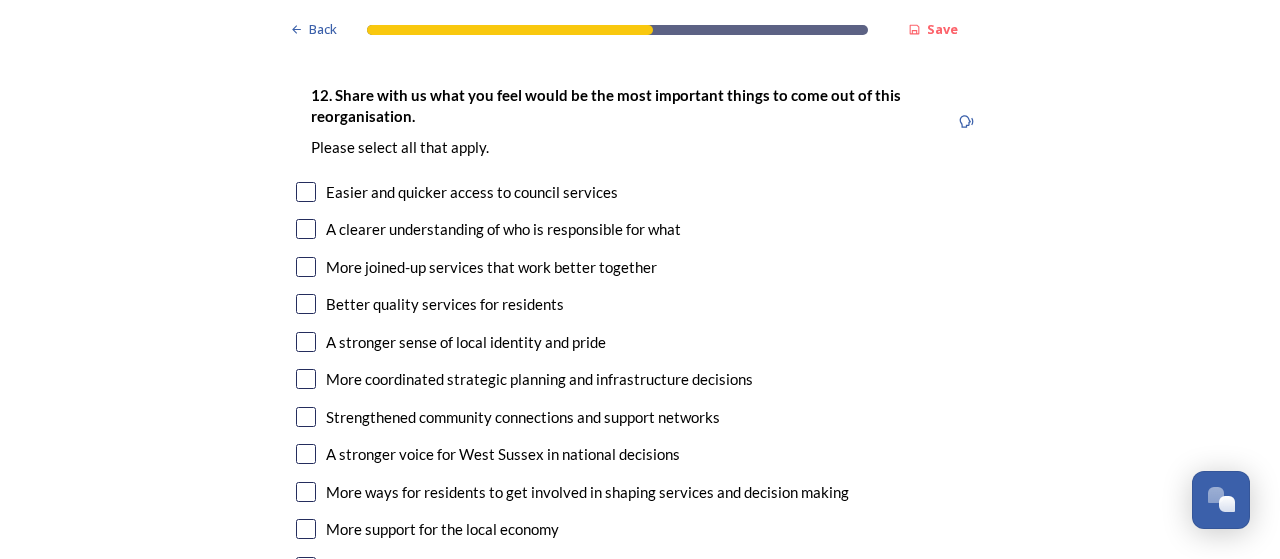 scroll, scrollTop: 3399, scrollLeft: 0, axis: vertical 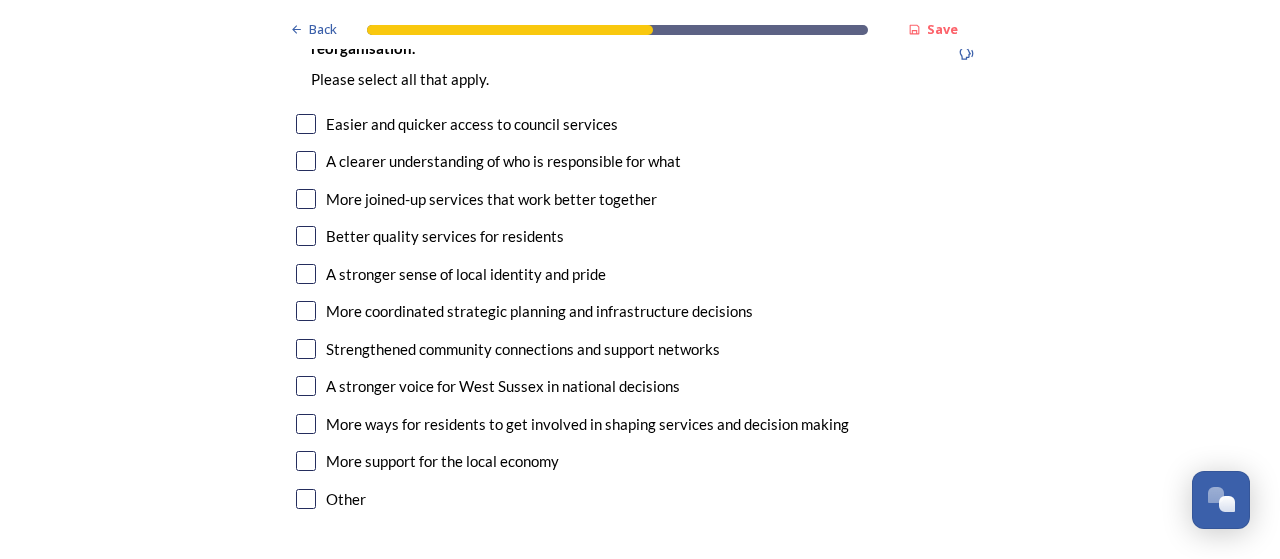 type on "makes sense to draw a [COUNTY]'s services together to adjoin to other national service like Police & Health care" 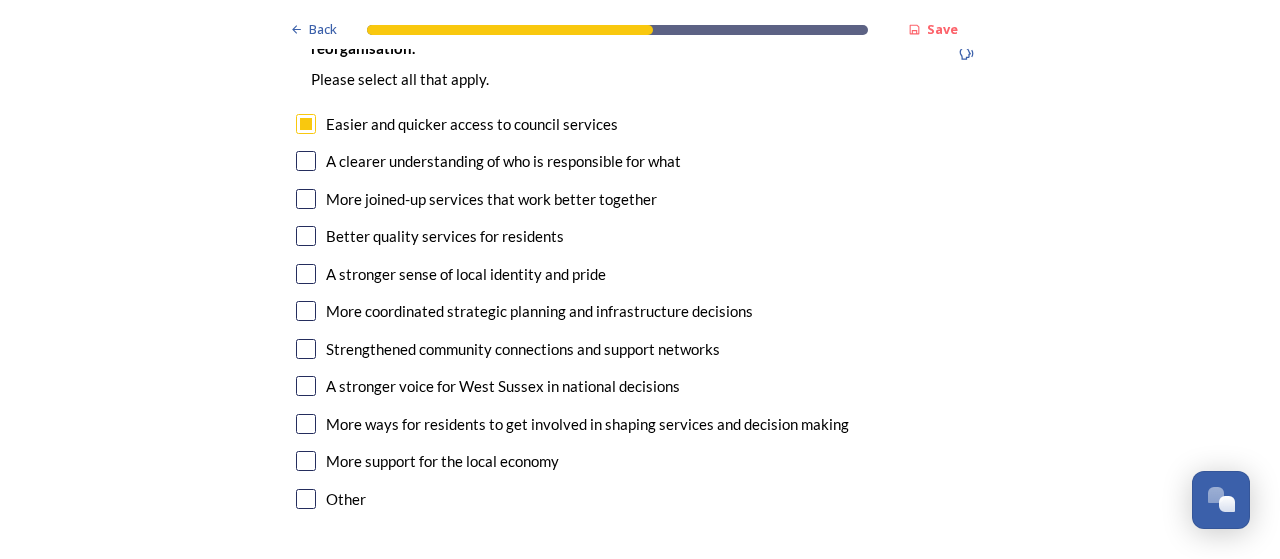 click at bounding box center (306, 161) 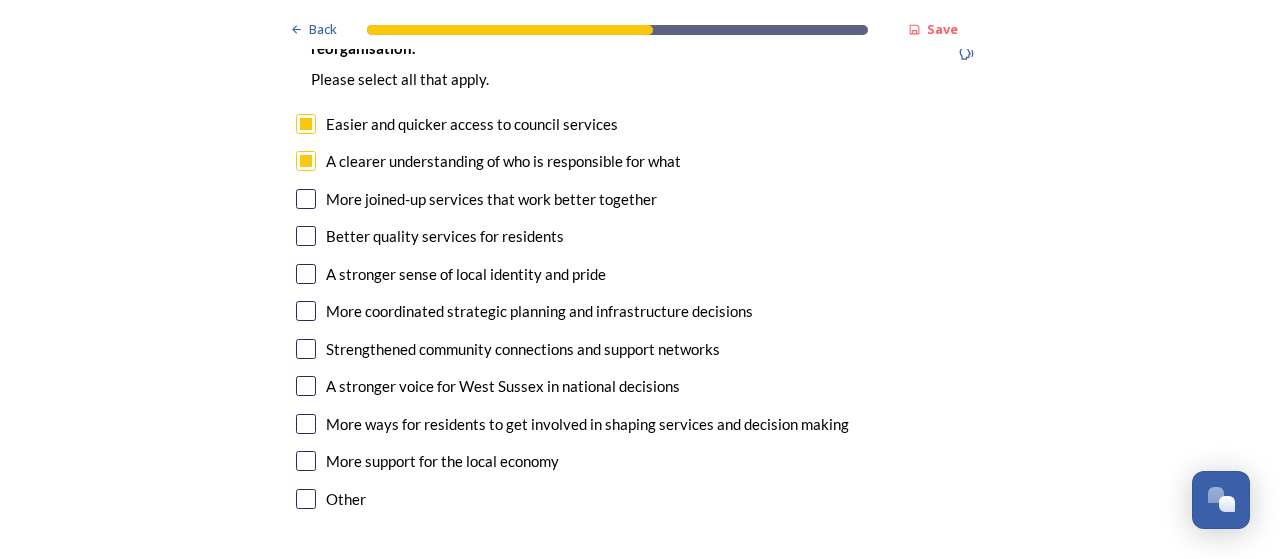 click at bounding box center (306, 199) 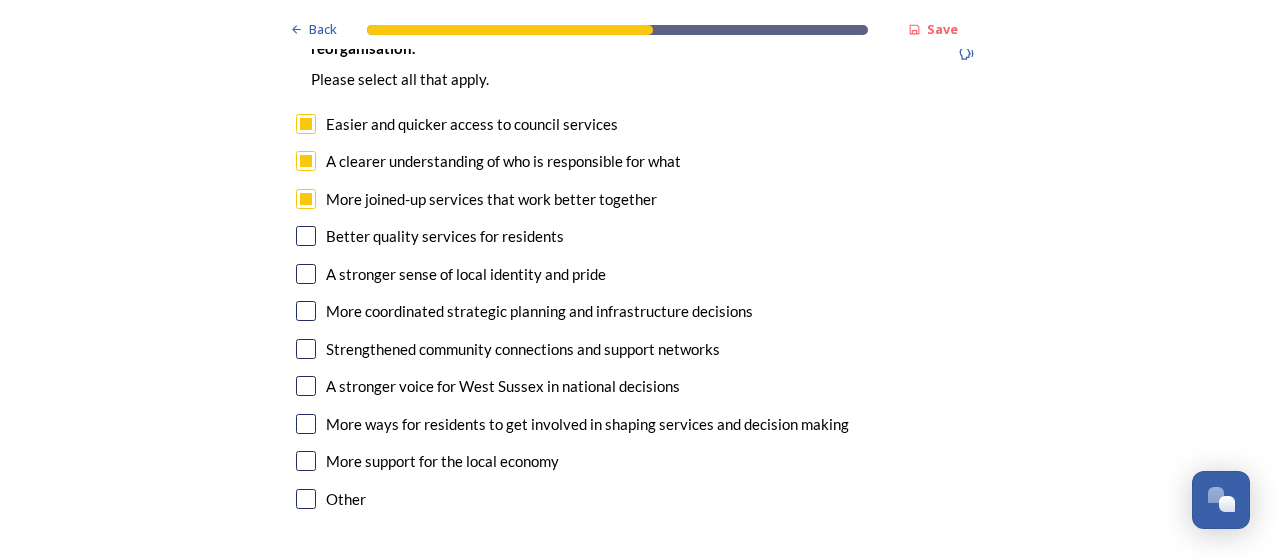 click at bounding box center [306, 236] 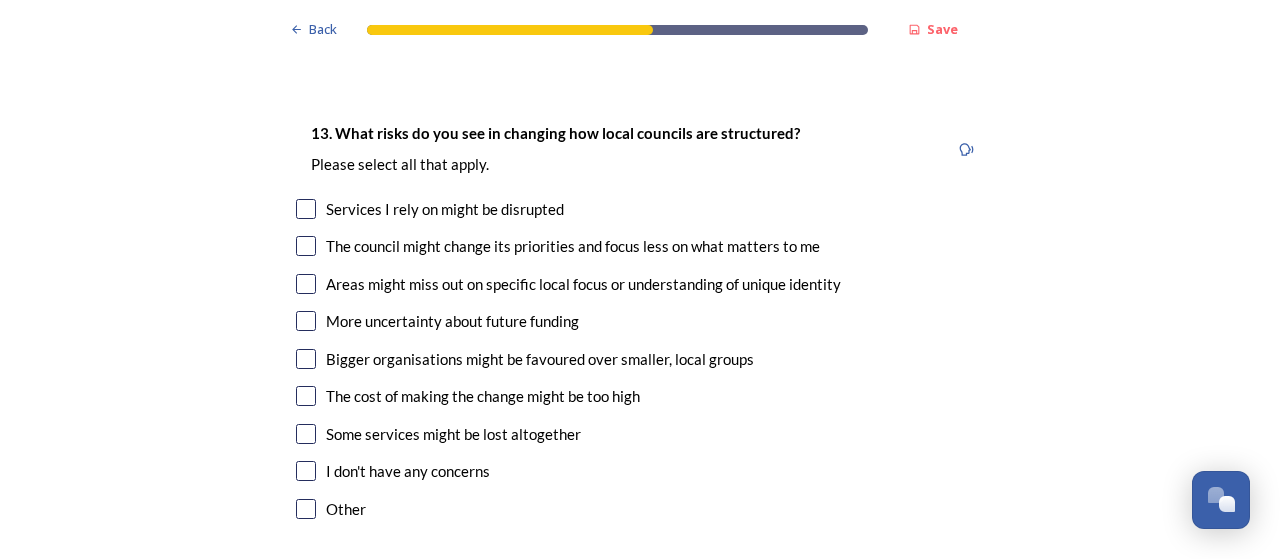 scroll, scrollTop: 3892, scrollLeft: 0, axis: vertical 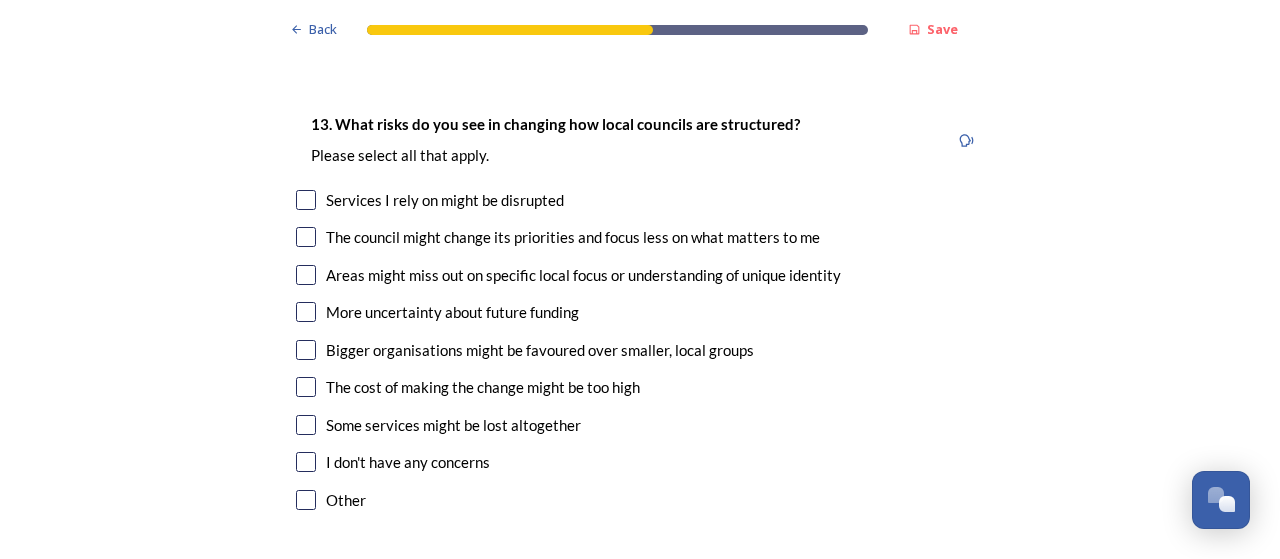 click on "13. What risks do you see in changing how local councils are structured? ﻿Please select all that apply. Services I rely on might be disrupted The council might change its priorities and focus less on what matters to me Areas might miss out on specific local focus or understanding of unique identity More uncertainty about future funding Bigger organisations might be favoured over smaller, local groups The cost of making the change might be too high Some services might be lost altogether I don't have any concerns Other" at bounding box center (640, 314) 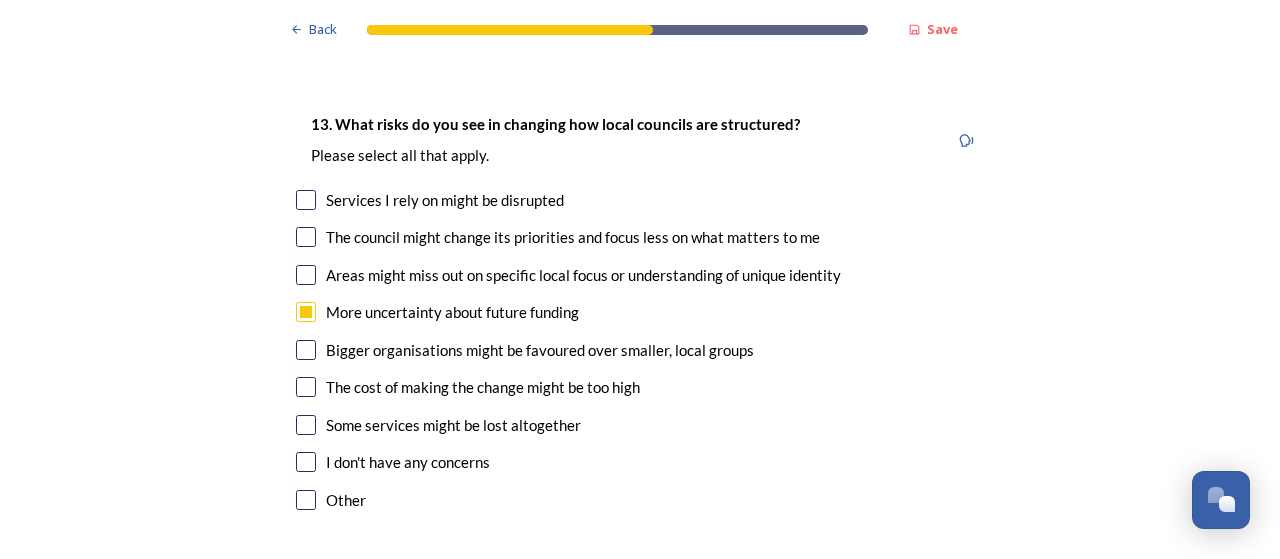 click at bounding box center [306, 387] 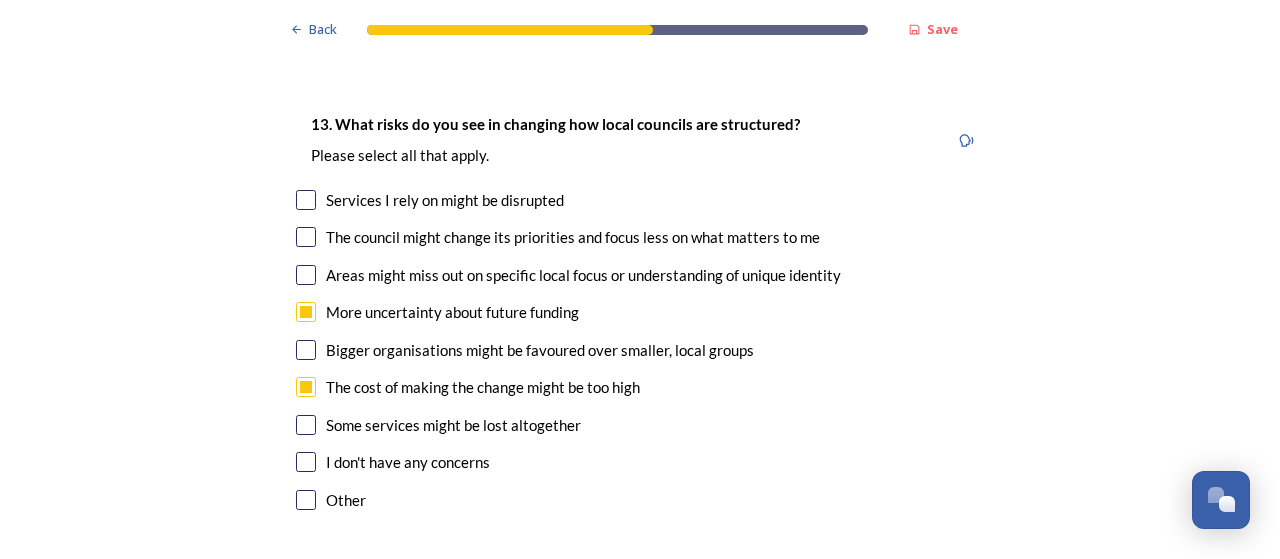 click on "Some services might be lost altogether" at bounding box center [640, 425] 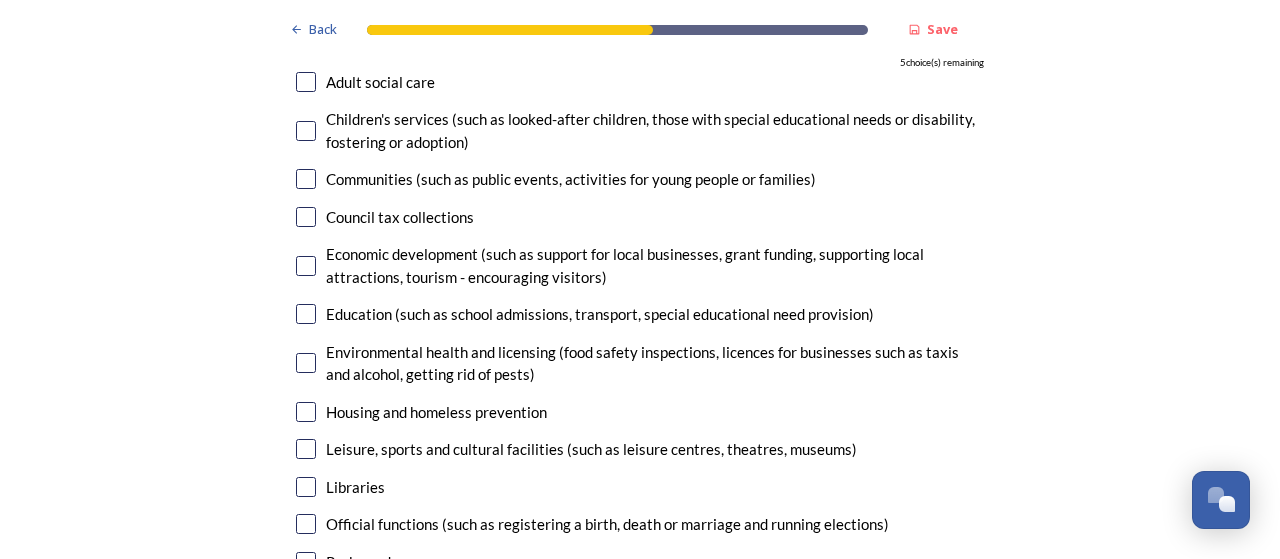 scroll, scrollTop: 4570, scrollLeft: 0, axis: vertical 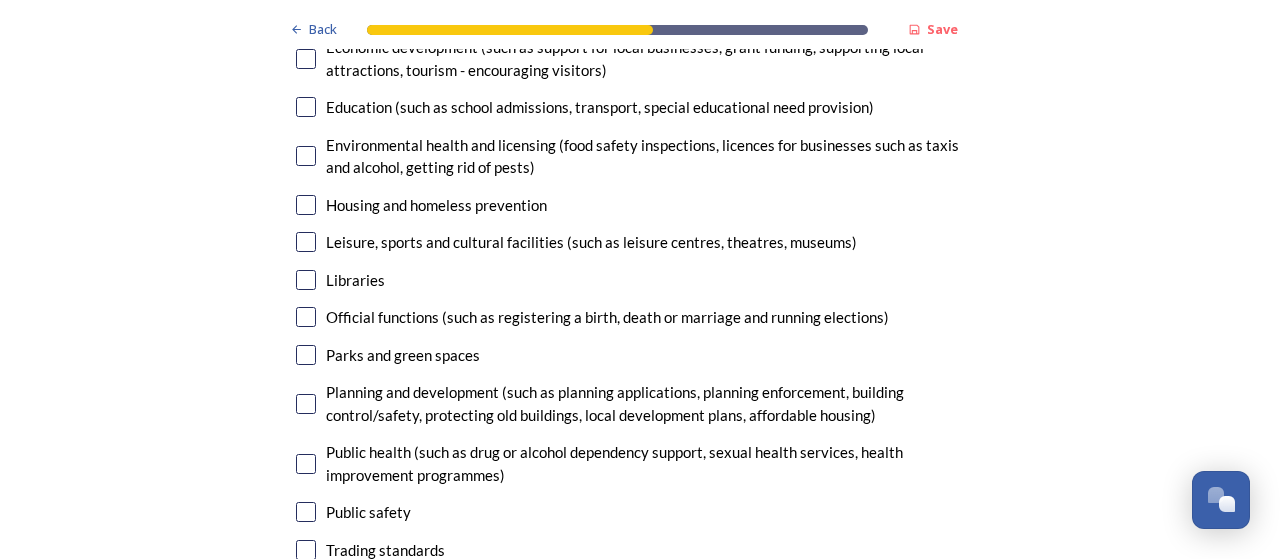 click on "Housing and homeless prevention" at bounding box center [436, 205] 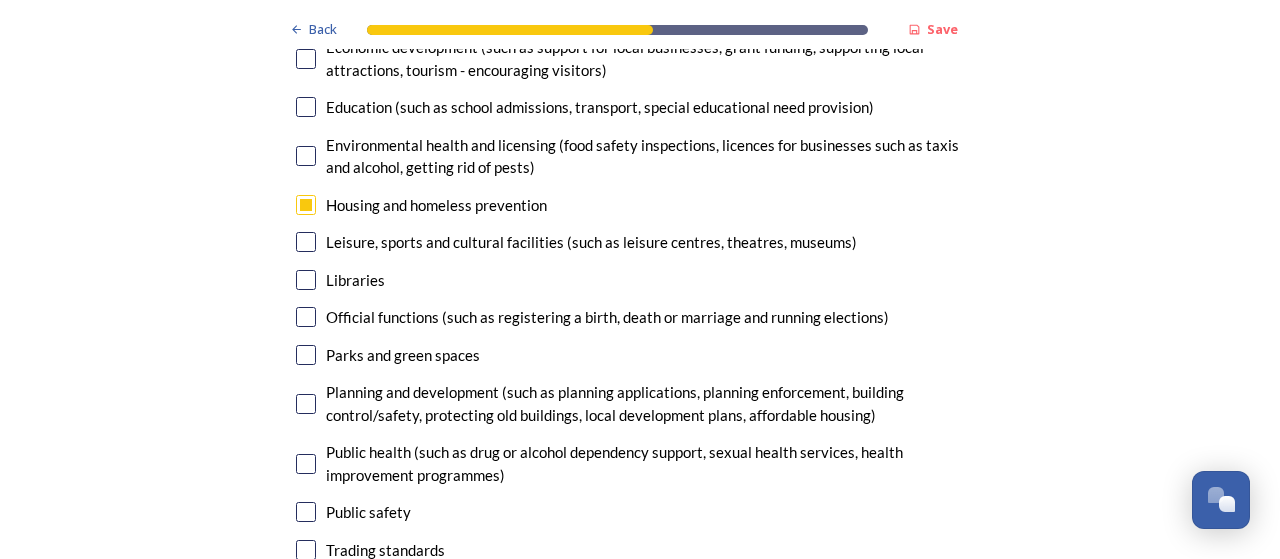 click at bounding box center (306, 355) 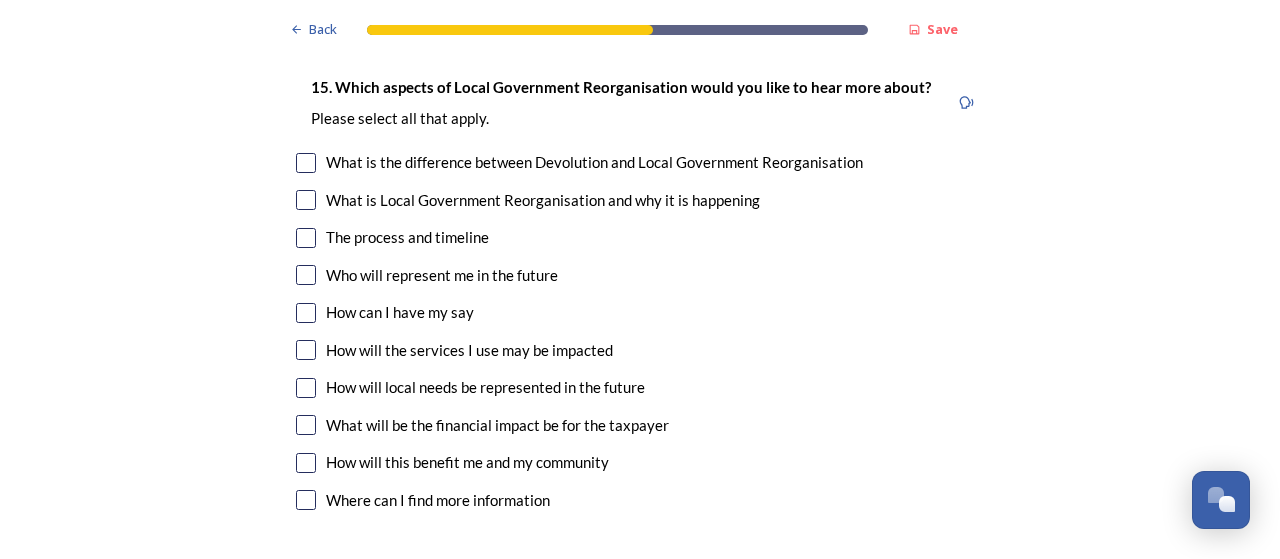 scroll, scrollTop: 5479, scrollLeft: 0, axis: vertical 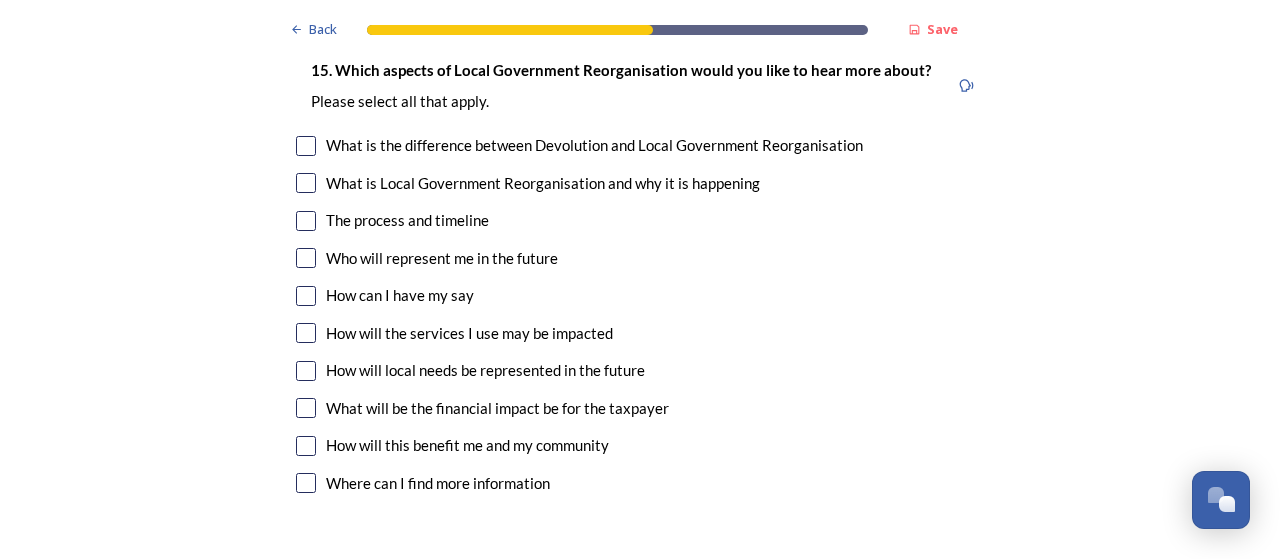 click at bounding box center (306, 146) 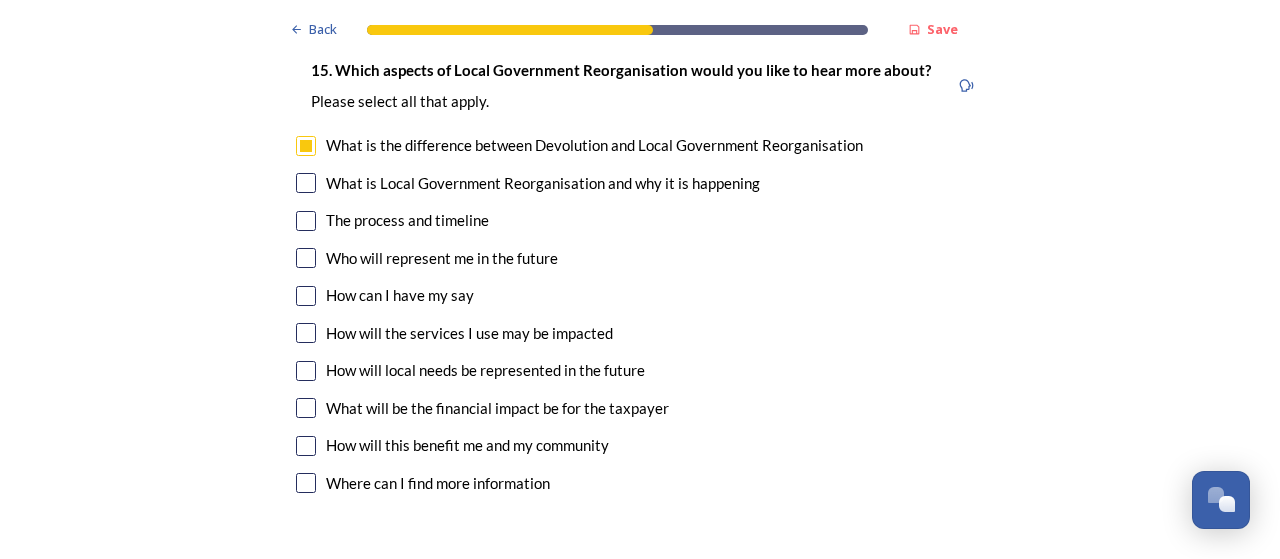 drag, startPoint x: 312, startPoint y: 334, endPoint x: 296, endPoint y: 329, distance: 16.763054 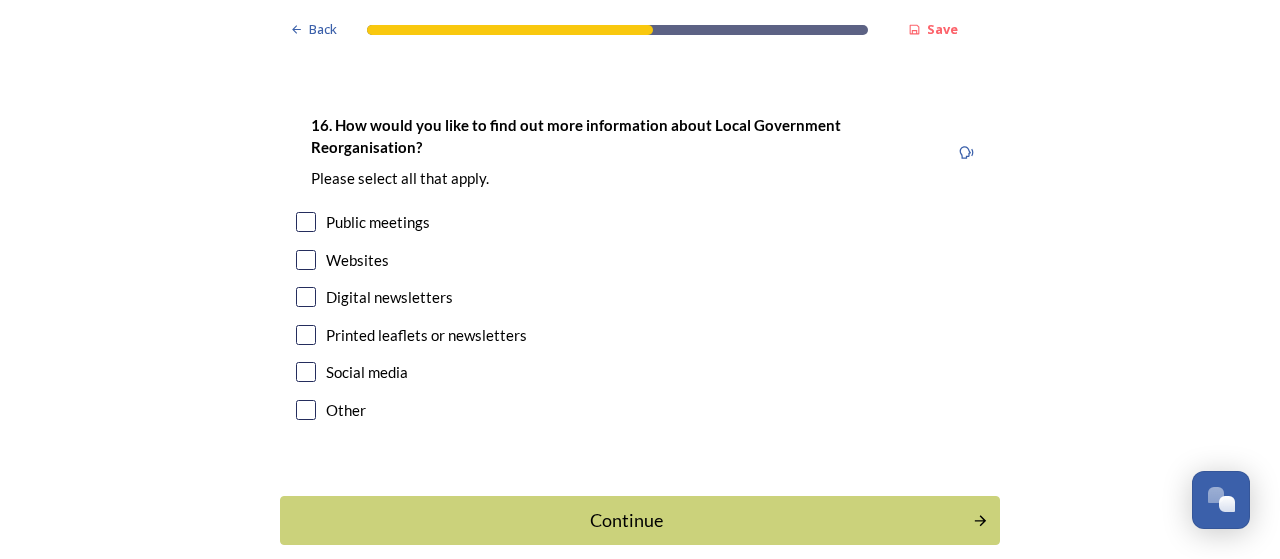 scroll, scrollTop: 5963, scrollLeft: 0, axis: vertical 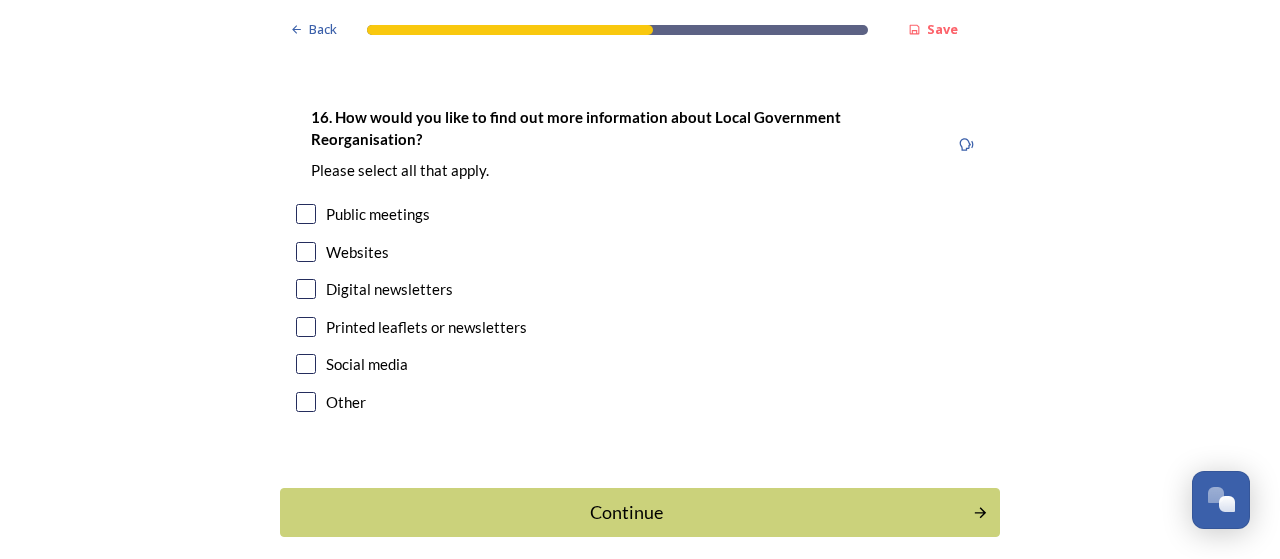 click on "Websites" at bounding box center [357, 252] 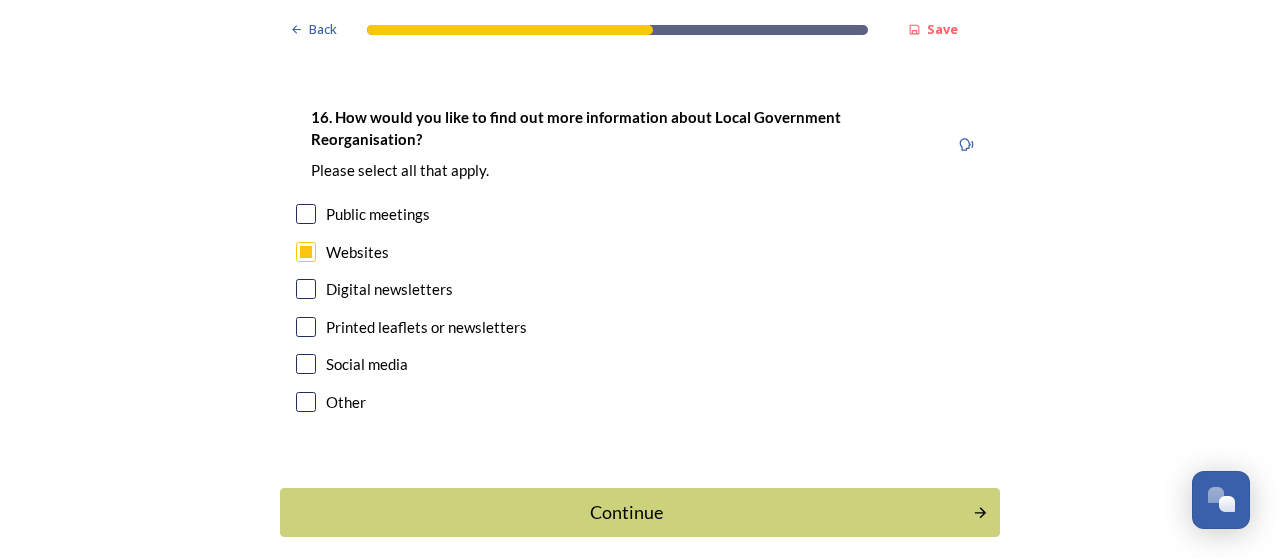checkbox on "true" 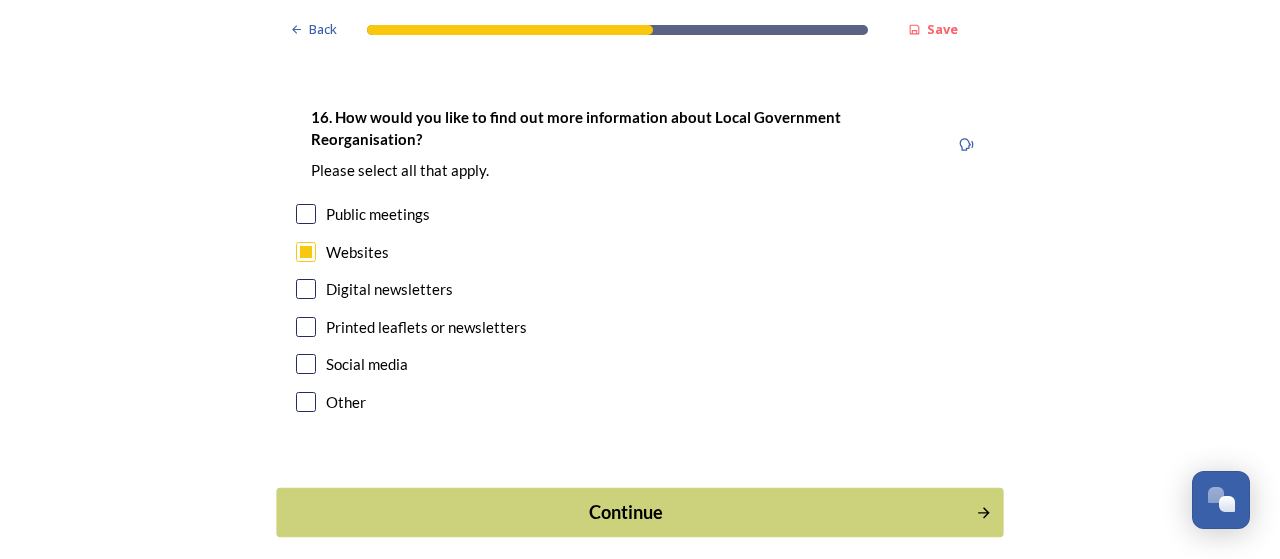 click on "Continue" at bounding box center (626, 512) 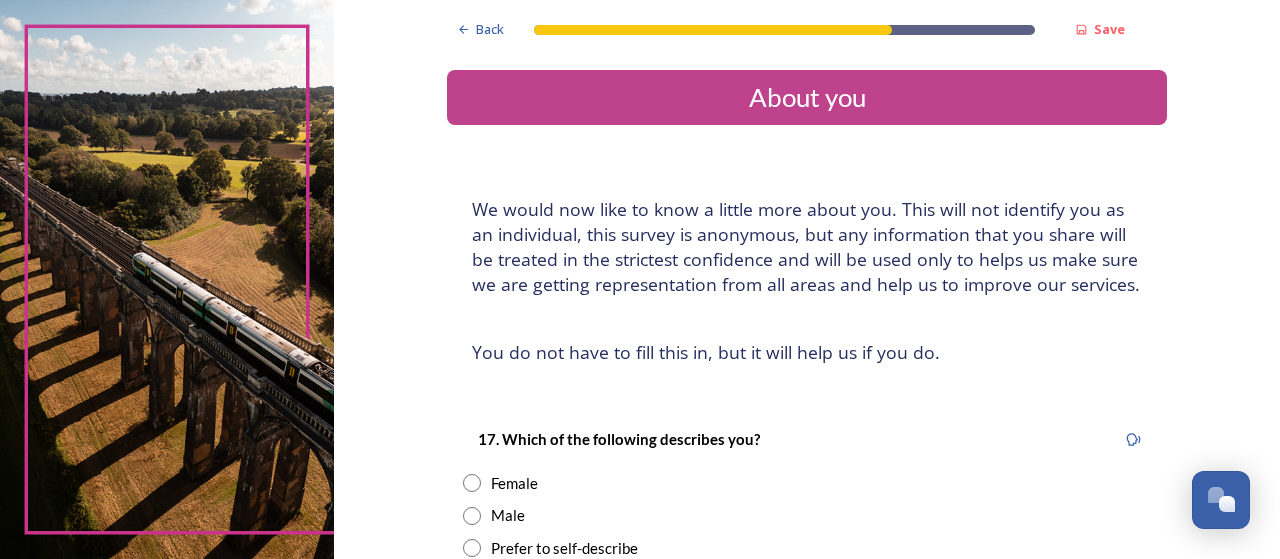 click on "Female" at bounding box center (514, 483) 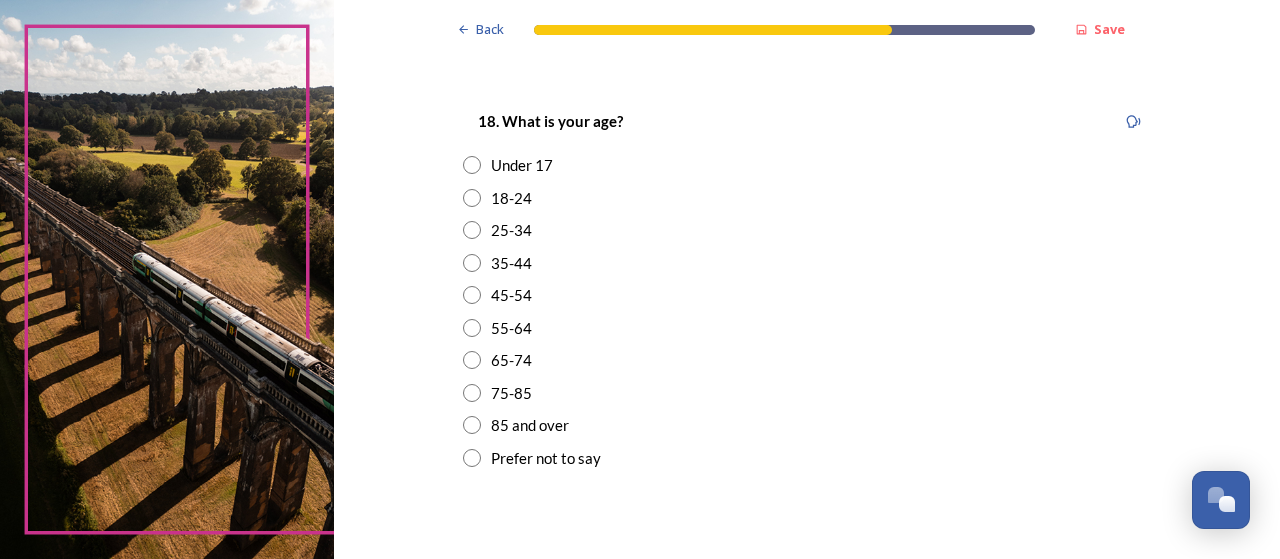 scroll, scrollTop: 604, scrollLeft: 0, axis: vertical 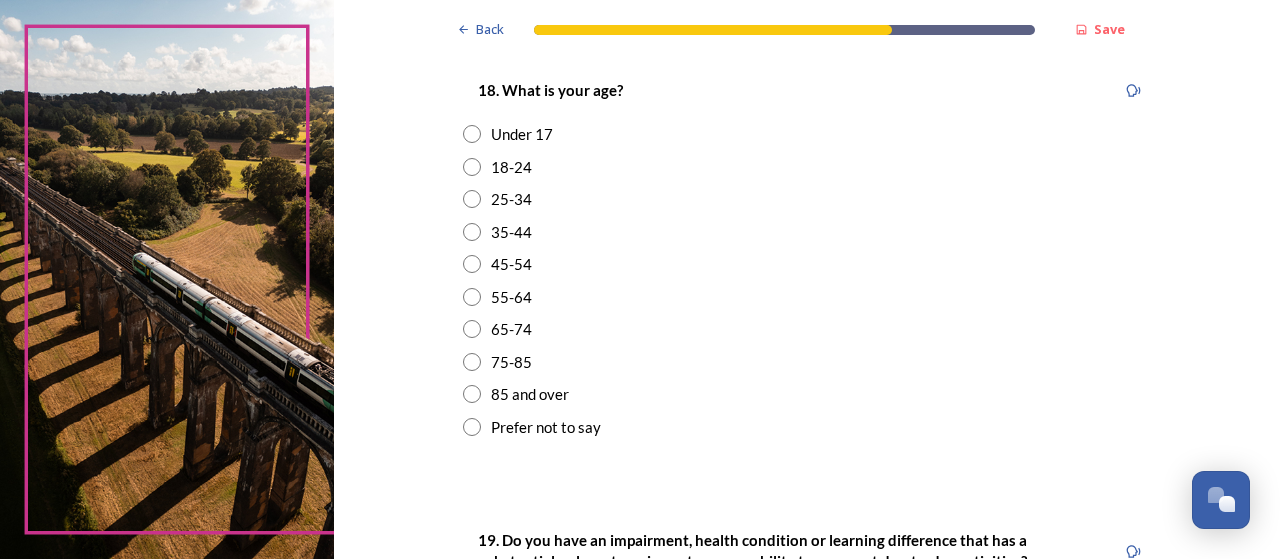 click on "55-64" at bounding box center [511, 297] 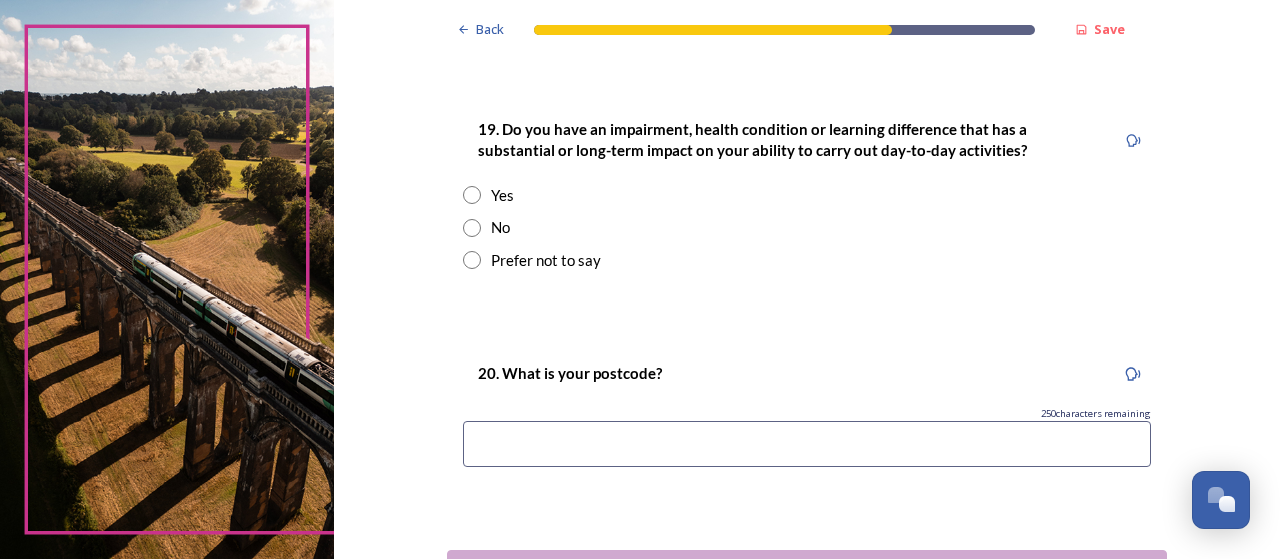 scroll, scrollTop: 1008, scrollLeft: 0, axis: vertical 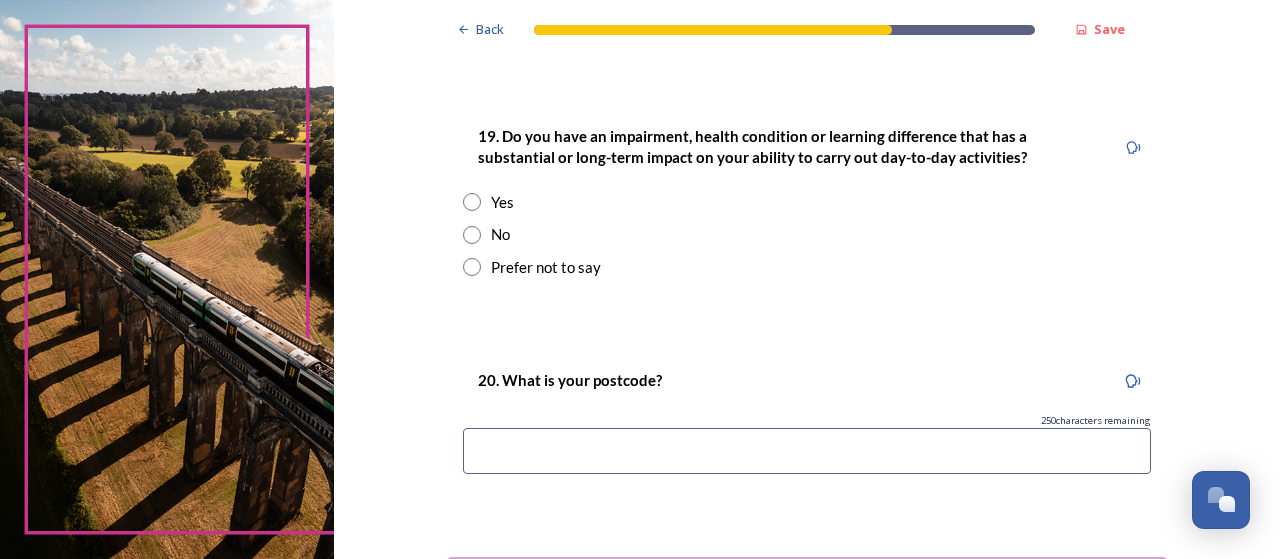 click at bounding box center (472, 235) 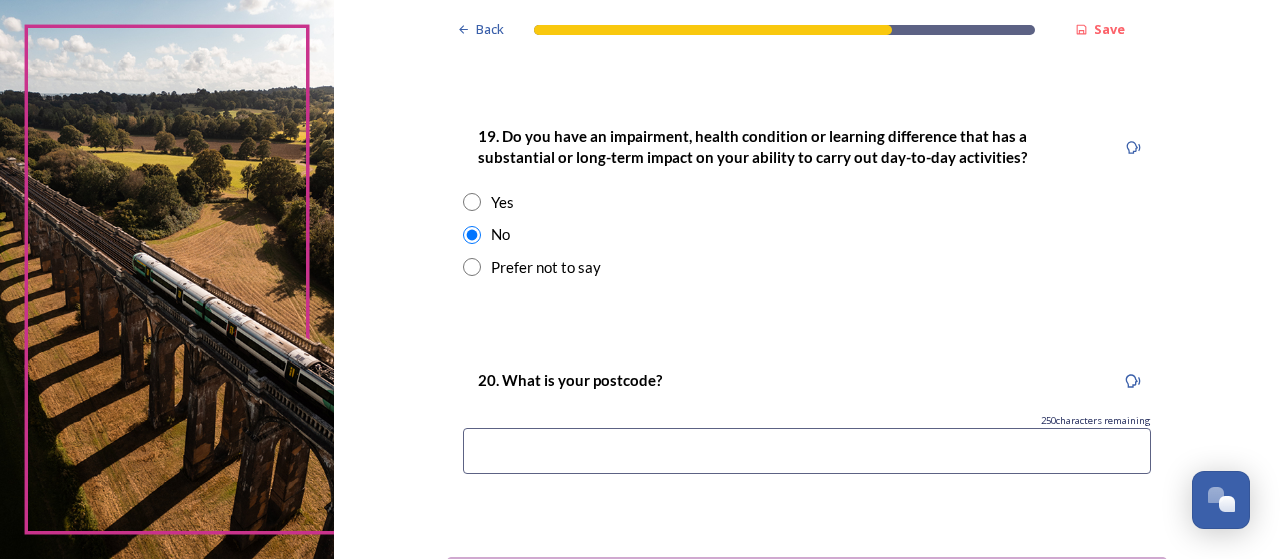 click at bounding box center [807, 451] 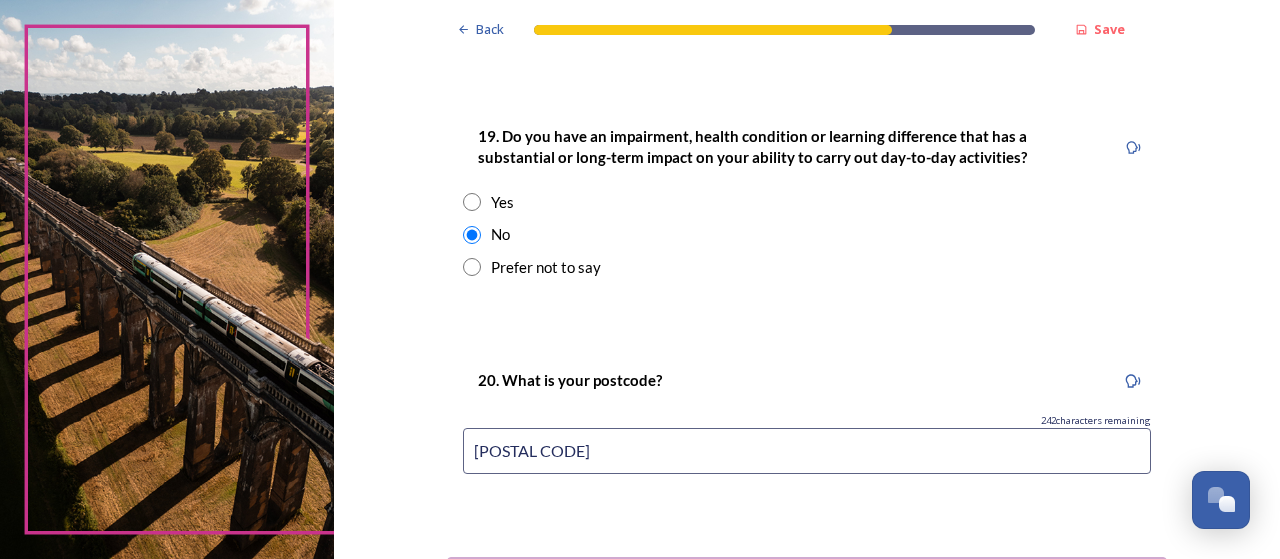 scroll, scrollTop: 1169, scrollLeft: 0, axis: vertical 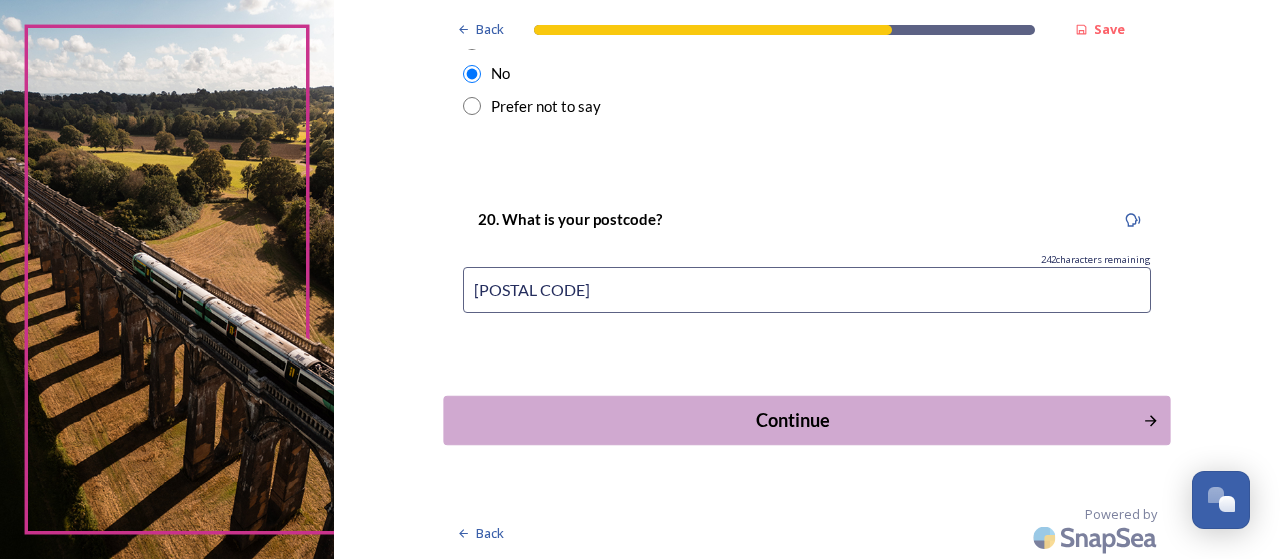type on "[POSTAL CODE]" 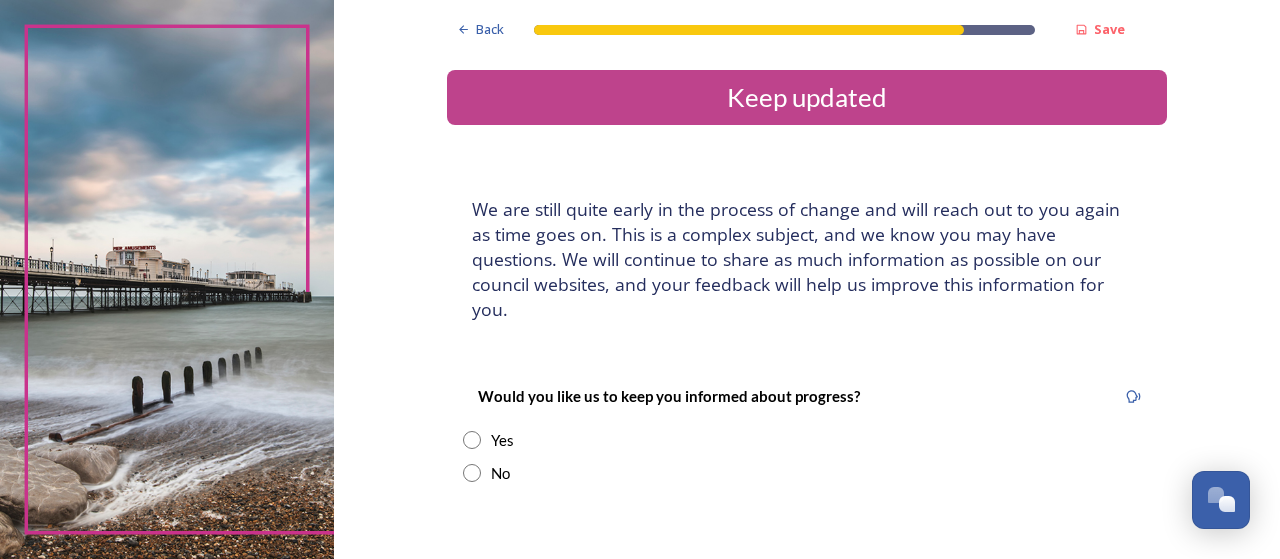 click at bounding box center (472, 440) 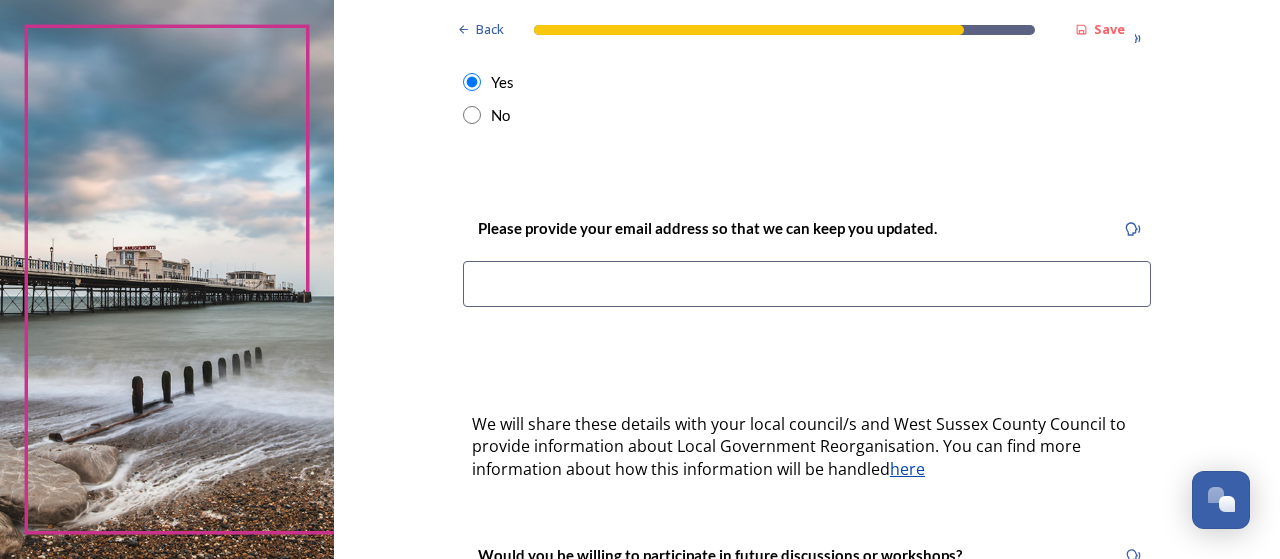 scroll, scrollTop: 389, scrollLeft: 0, axis: vertical 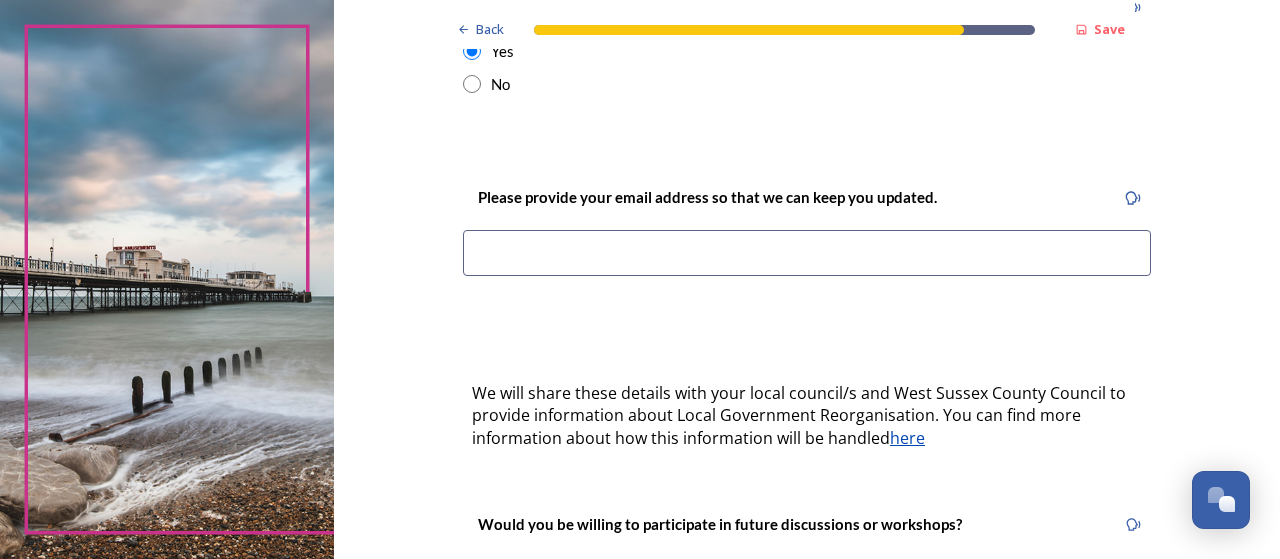 click at bounding box center (807, 253) 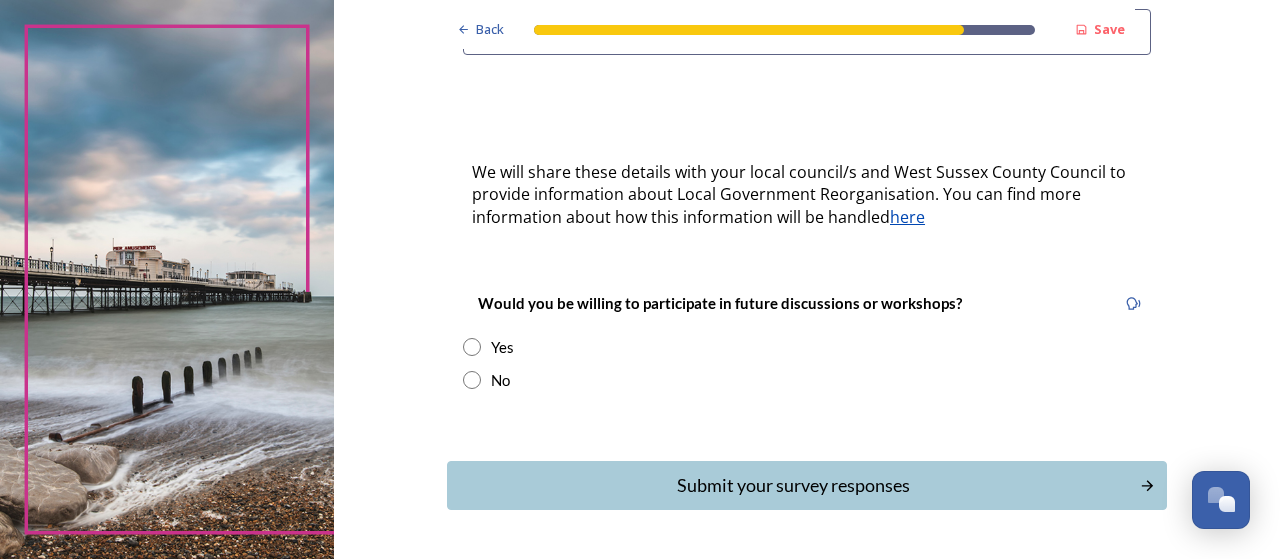 scroll, scrollTop: 650, scrollLeft: 0, axis: vertical 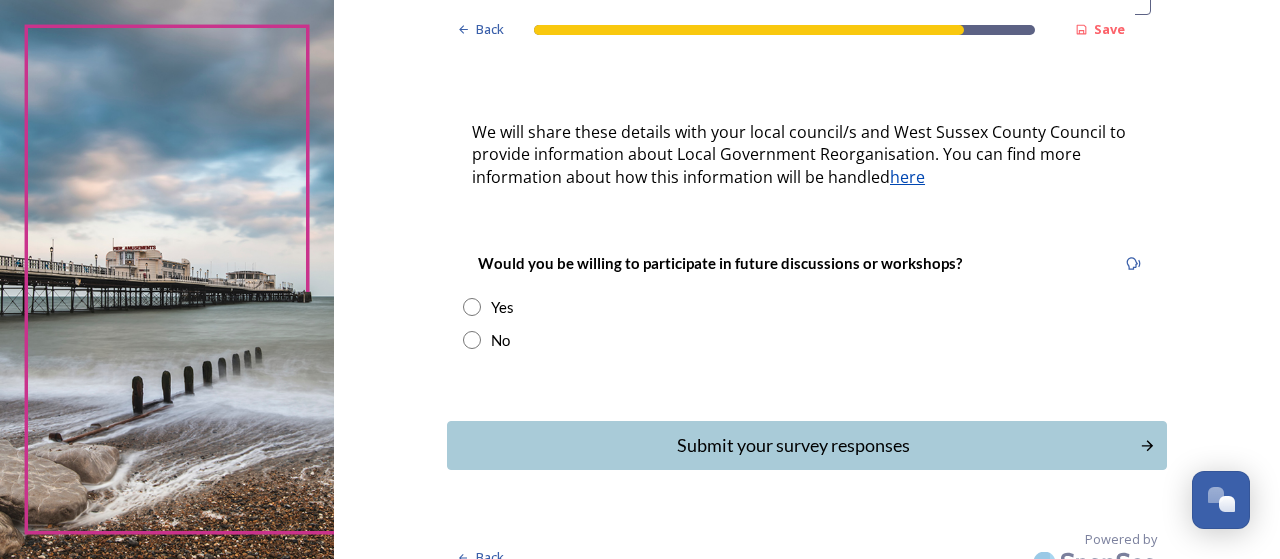 click at bounding box center (472, 307) 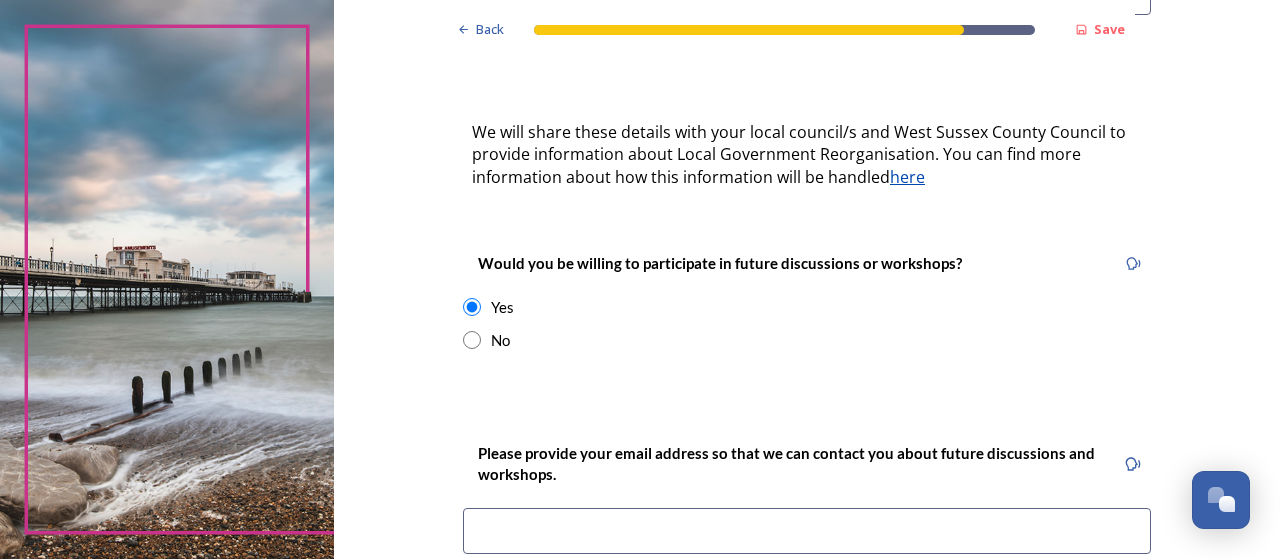 click at bounding box center [807, 531] 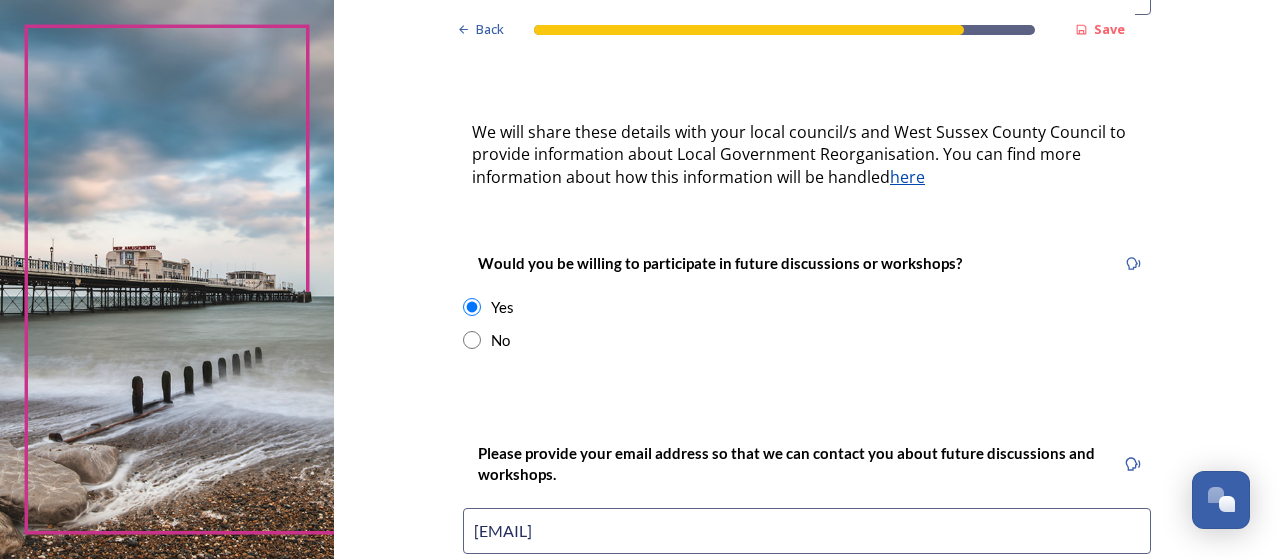 scroll, scrollTop: 998, scrollLeft: 0, axis: vertical 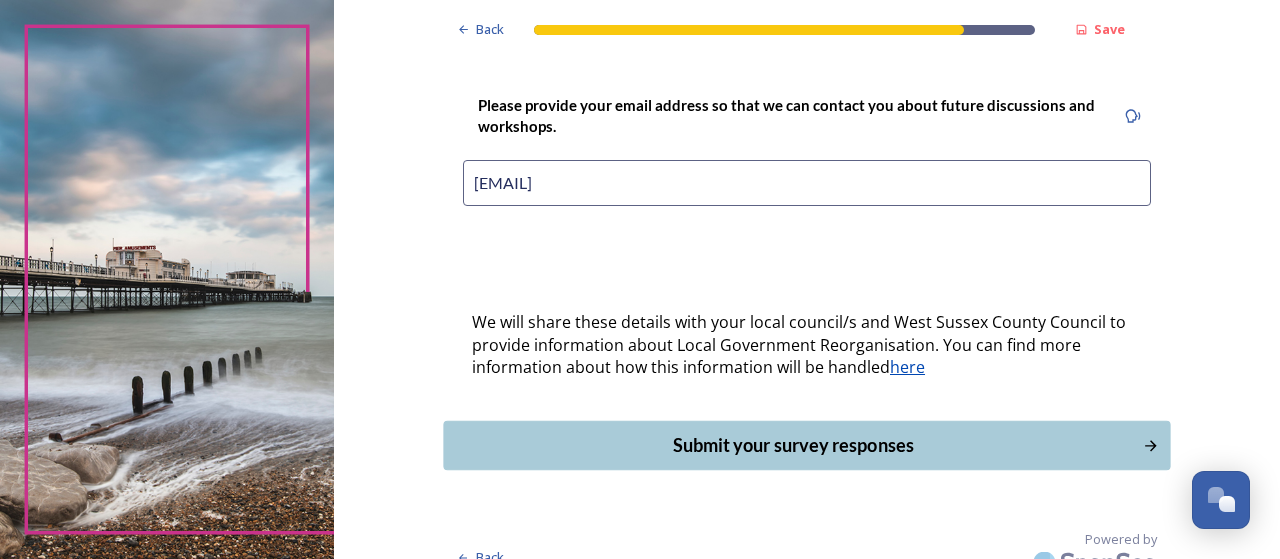 click on "Submit your survey responses" at bounding box center (793, 445) 